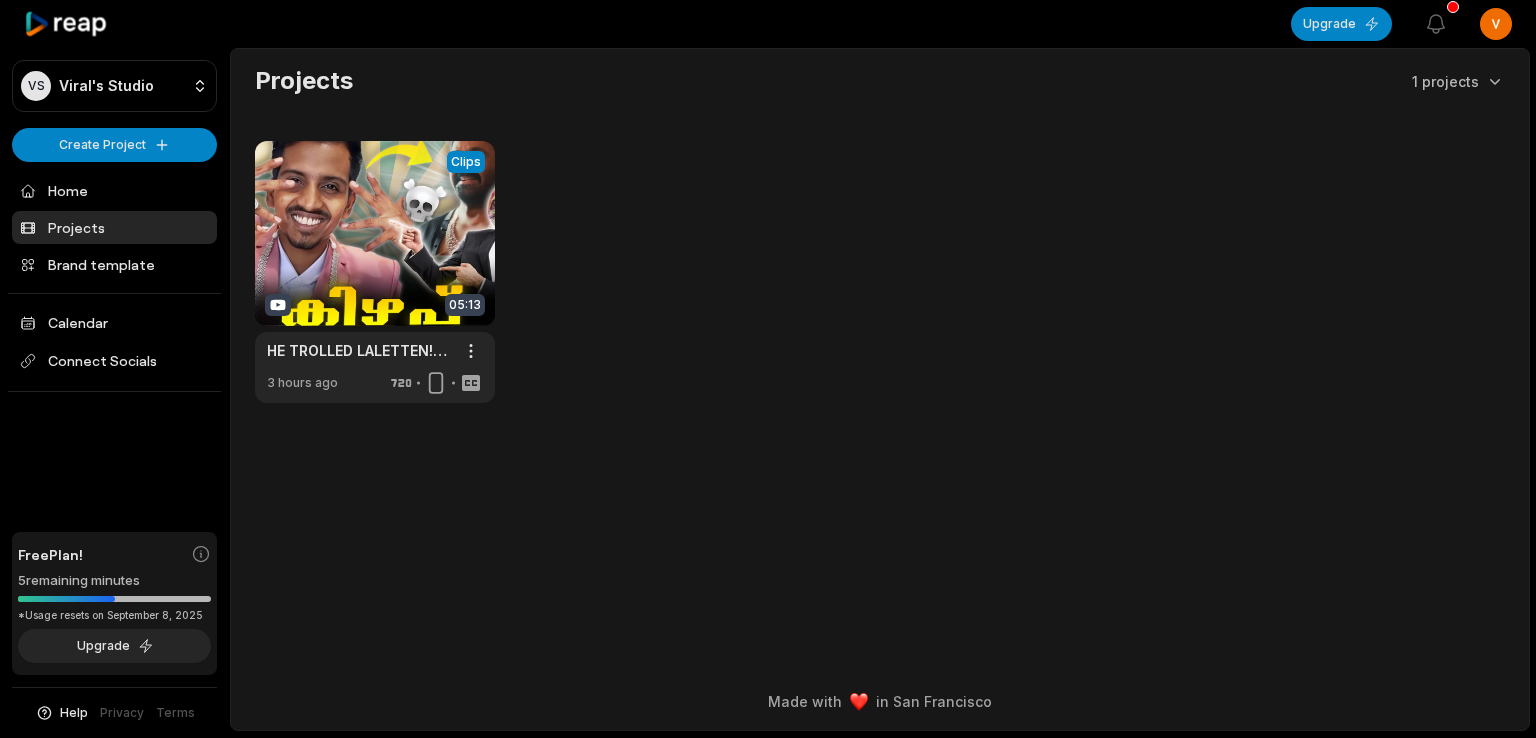 scroll, scrollTop: 0, scrollLeft: 0, axis: both 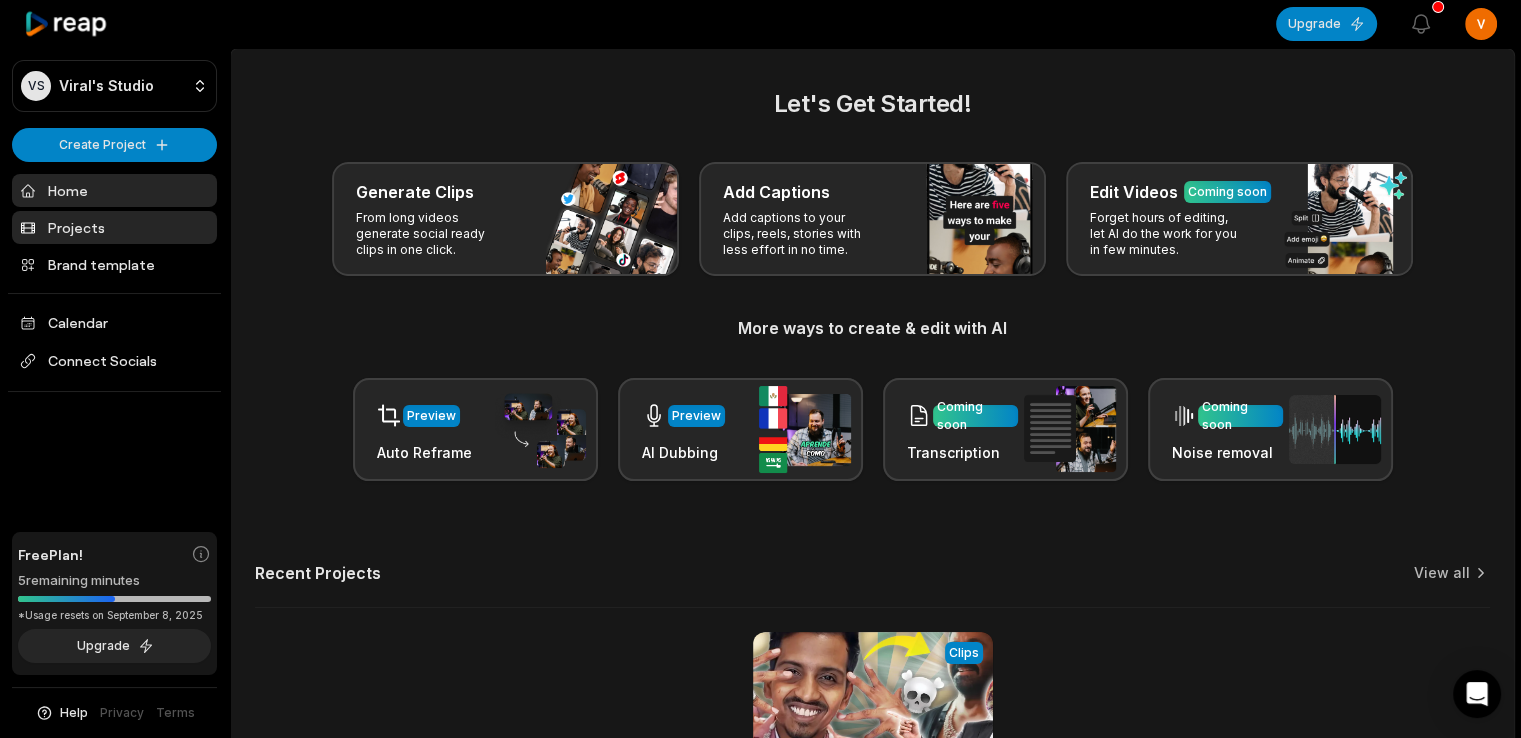 click on "Projects" at bounding box center [114, 227] 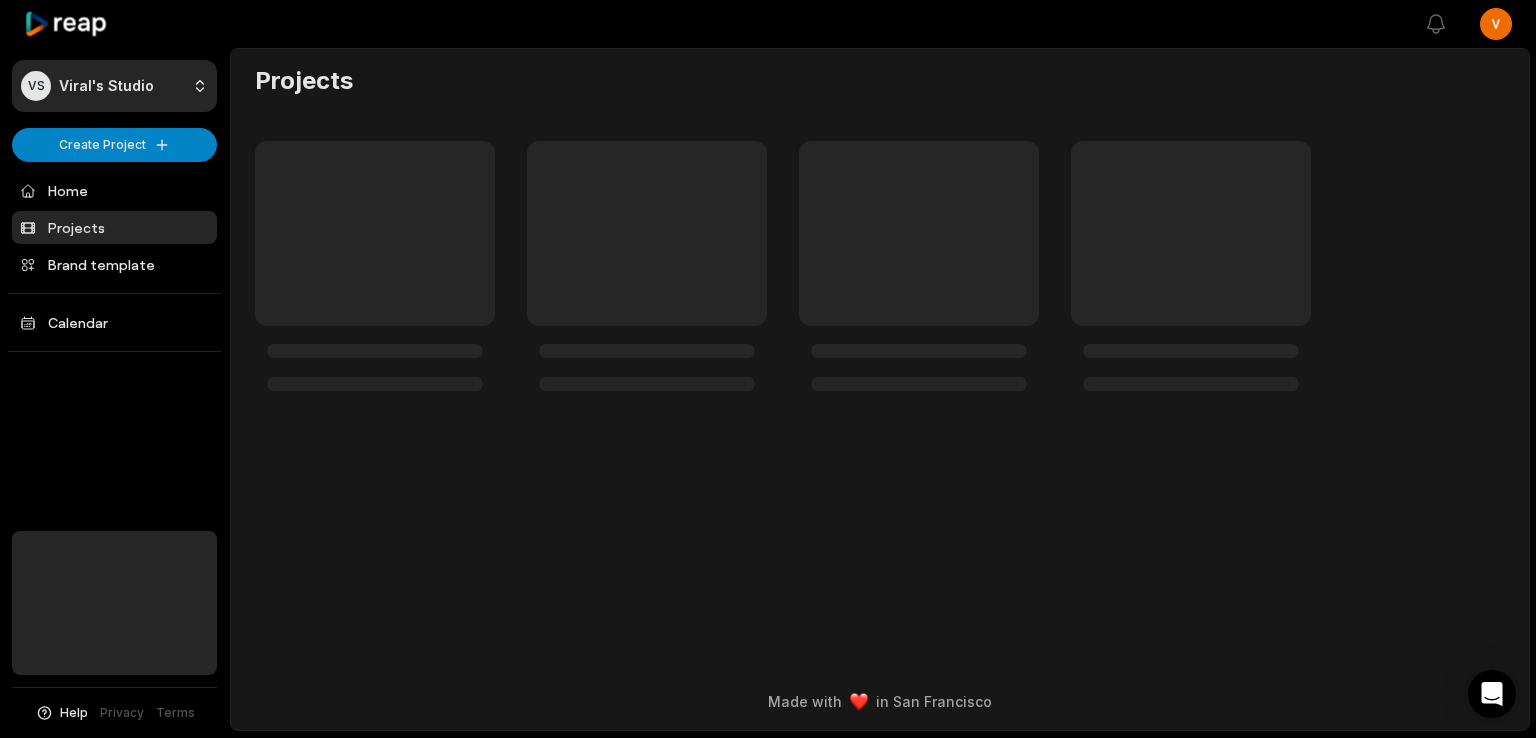 scroll, scrollTop: 0, scrollLeft: 0, axis: both 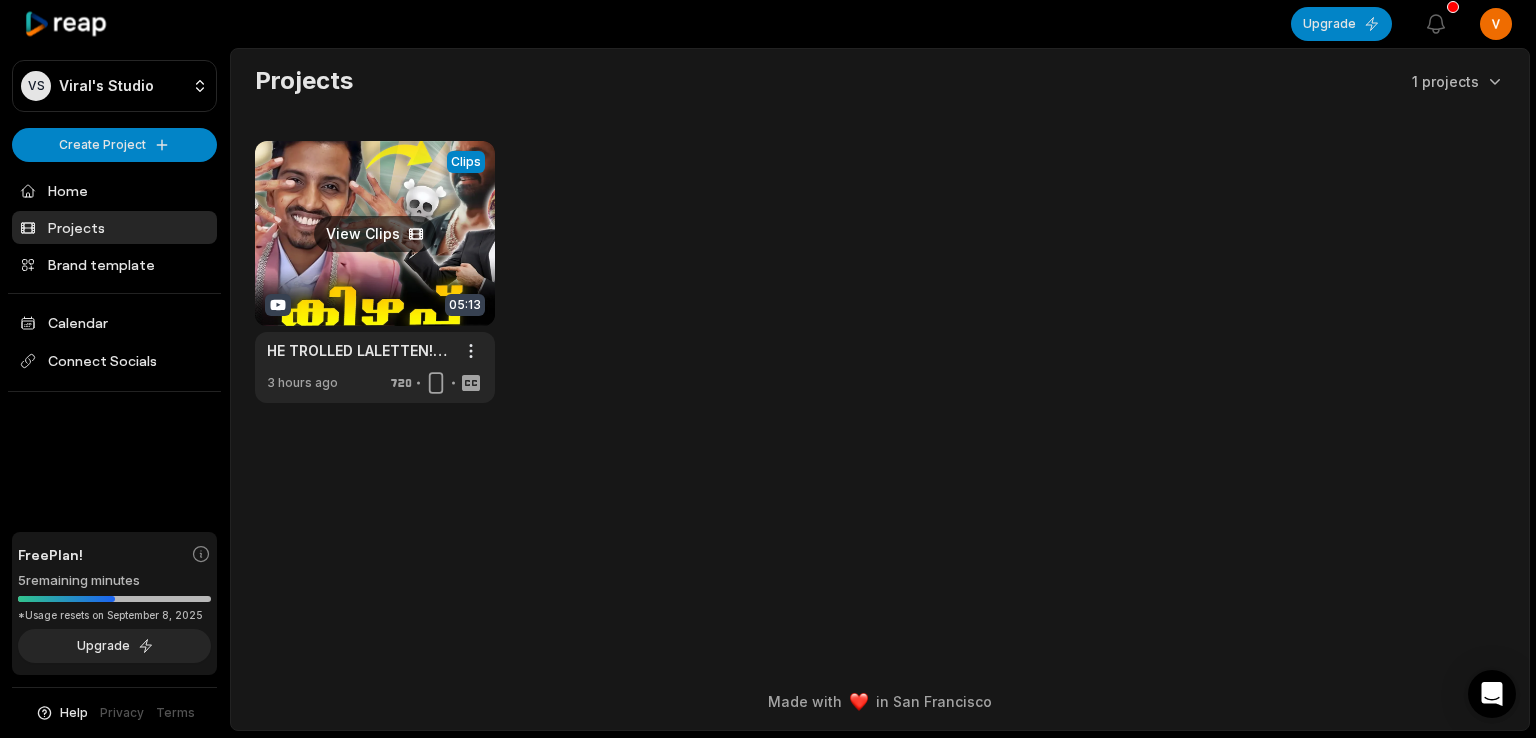 click at bounding box center [375, 272] 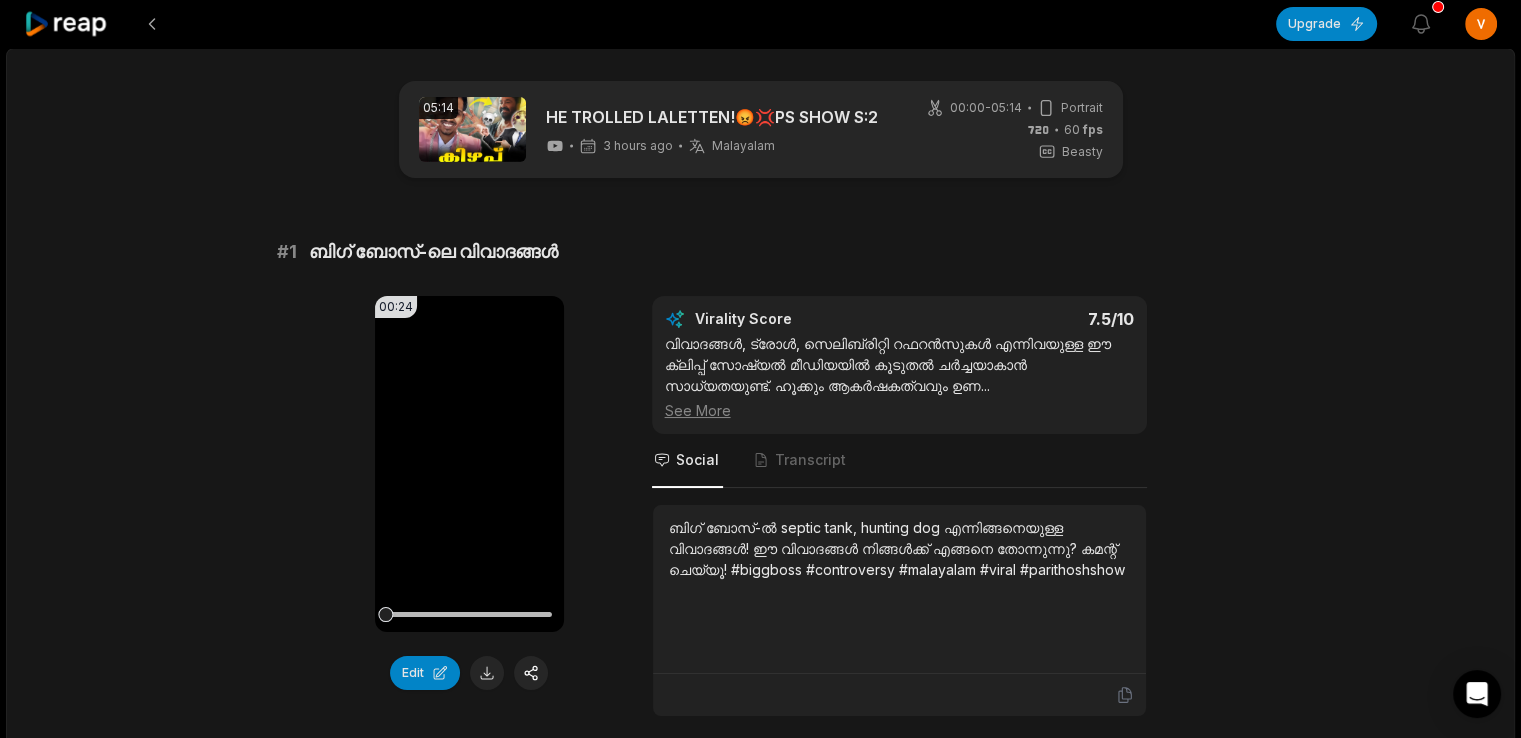 click on "See More" at bounding box center [899, 410] 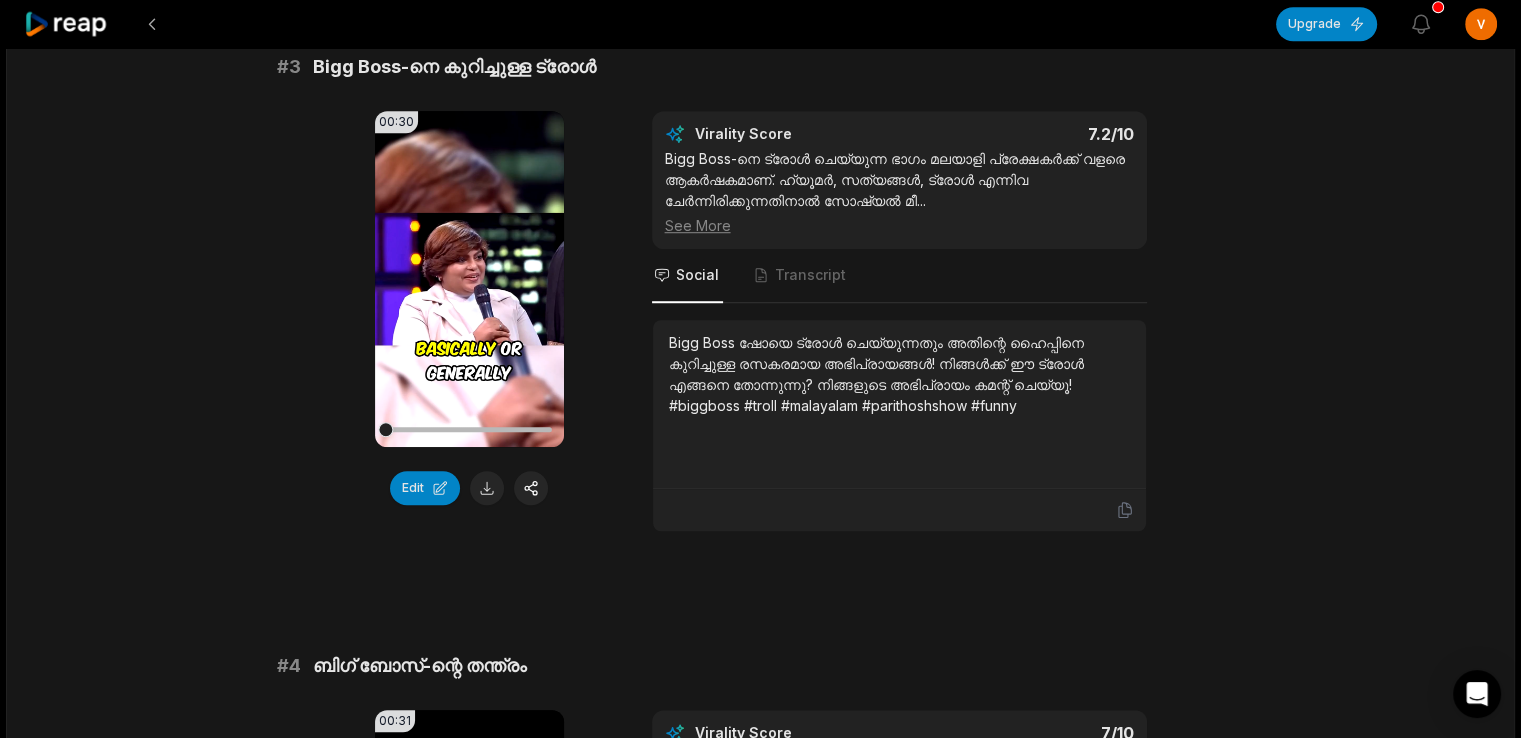 scroll, scrollTop: 1359, scrollLeft: 0, axis: vertical 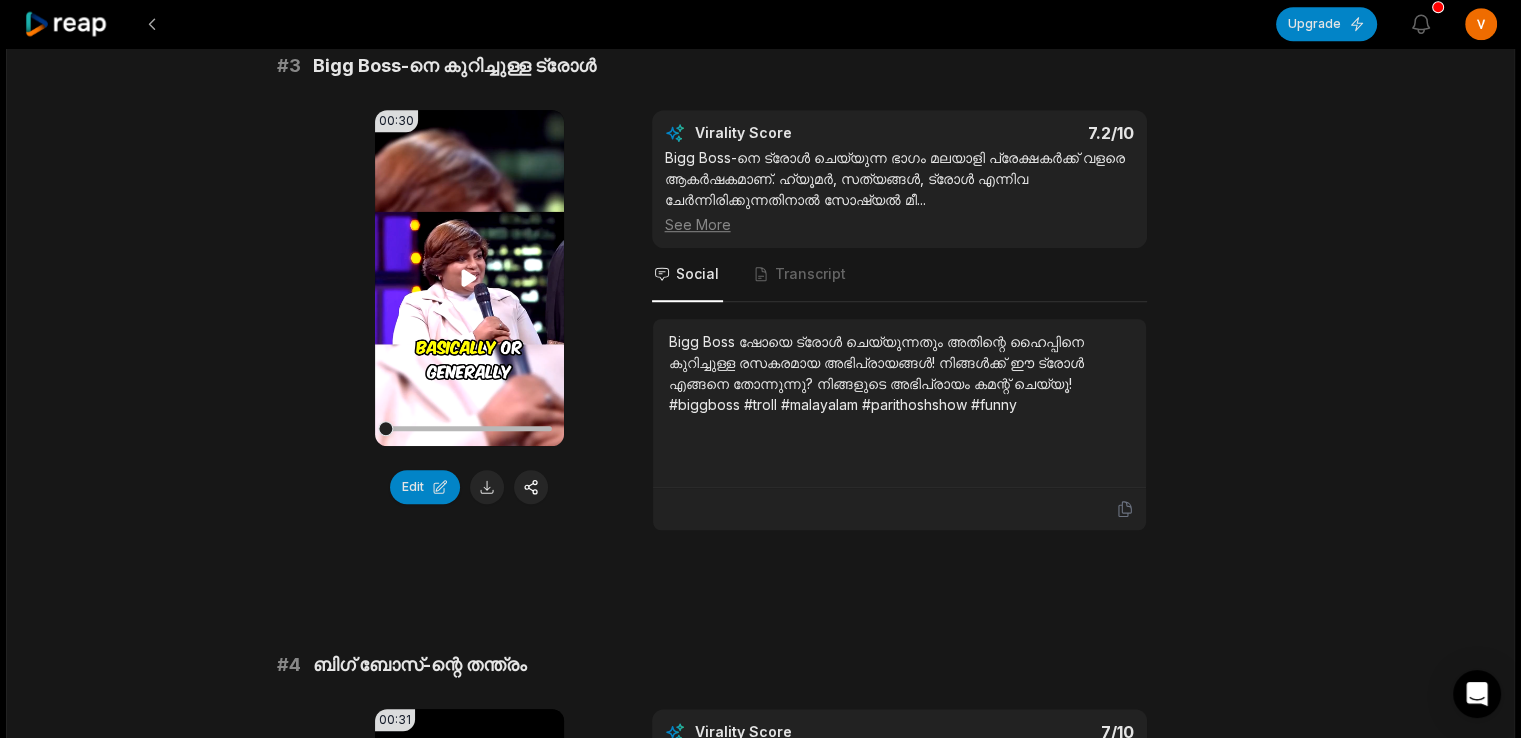 click 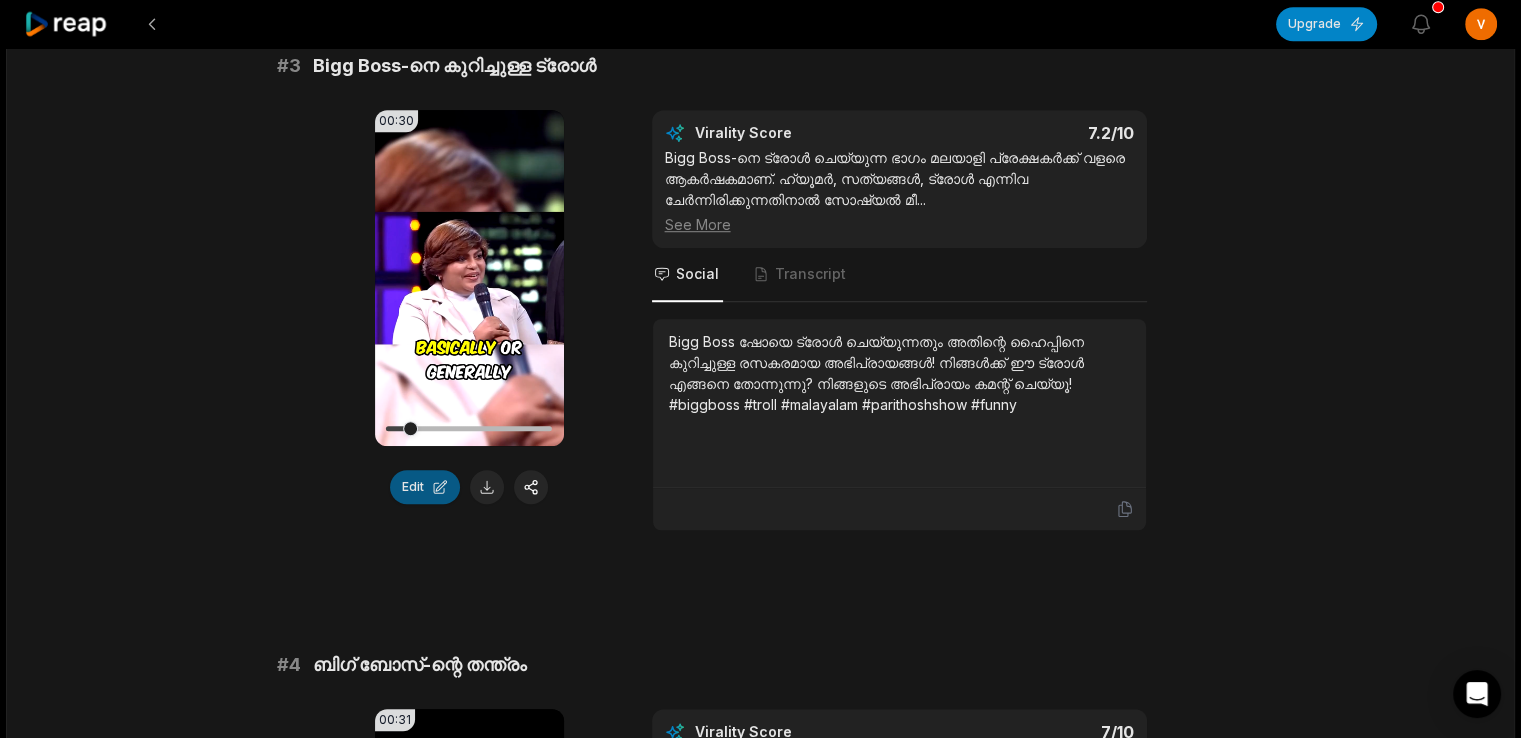click on "Edit" at bounding box center (425, 487) 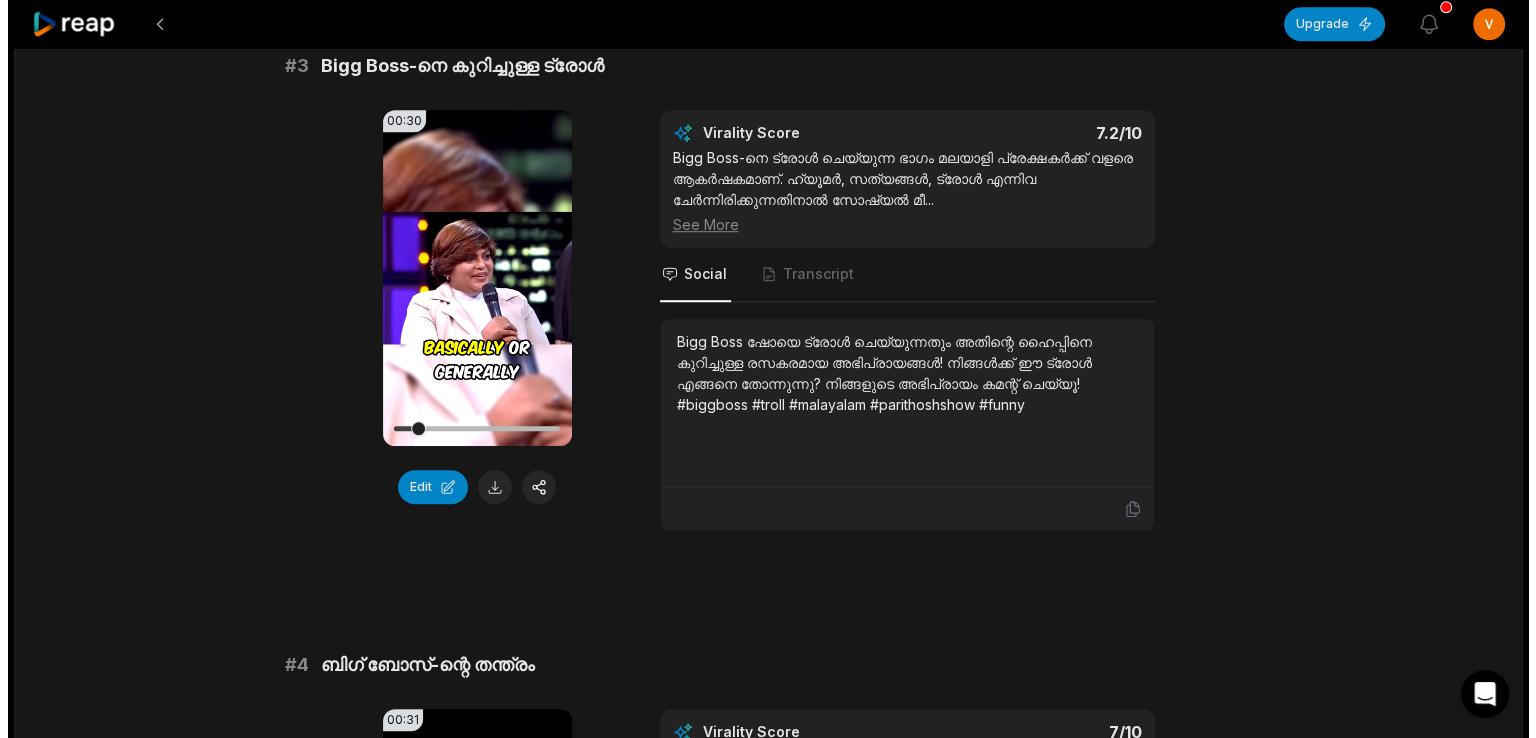 scroll, scrollTop: 0, scrollLeft: 0, axis: both 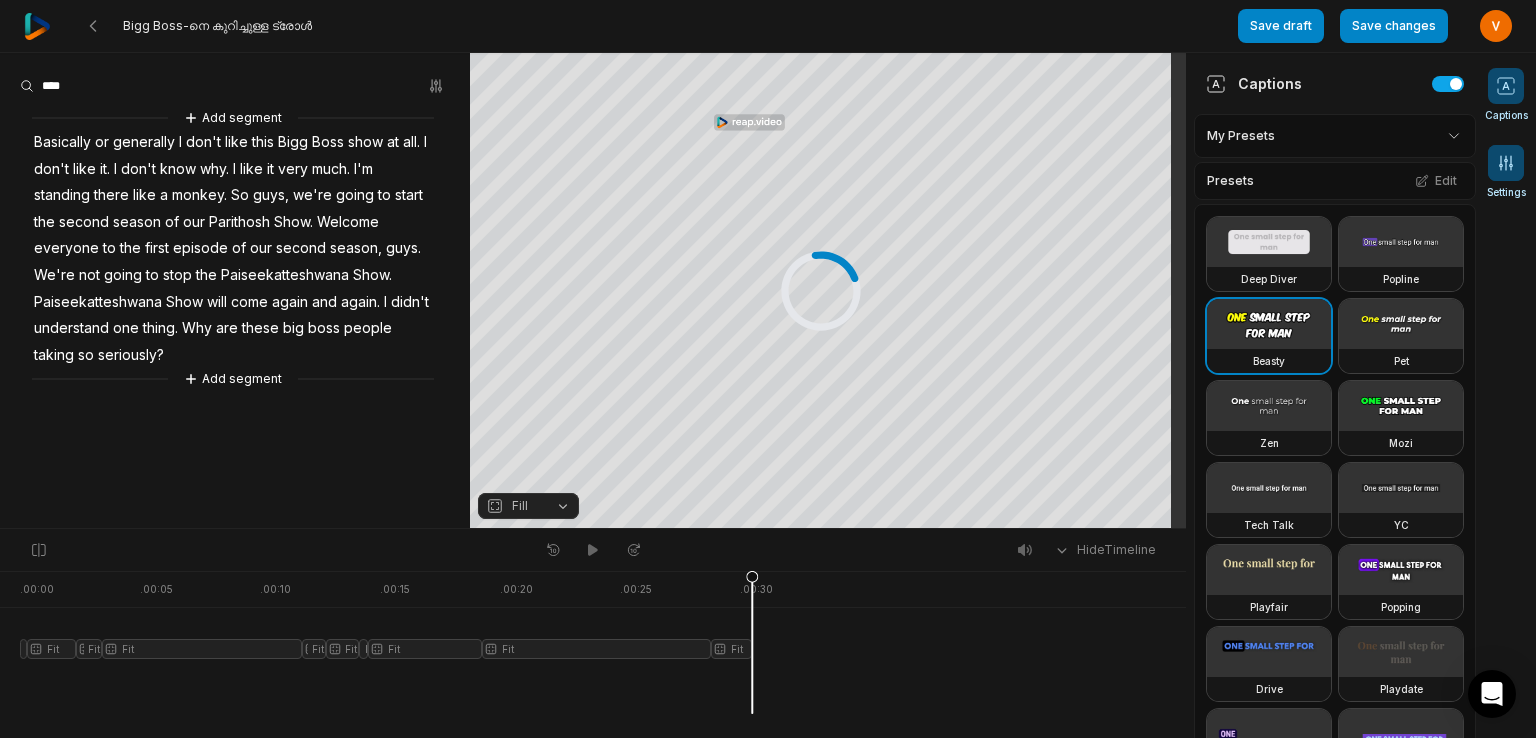 click 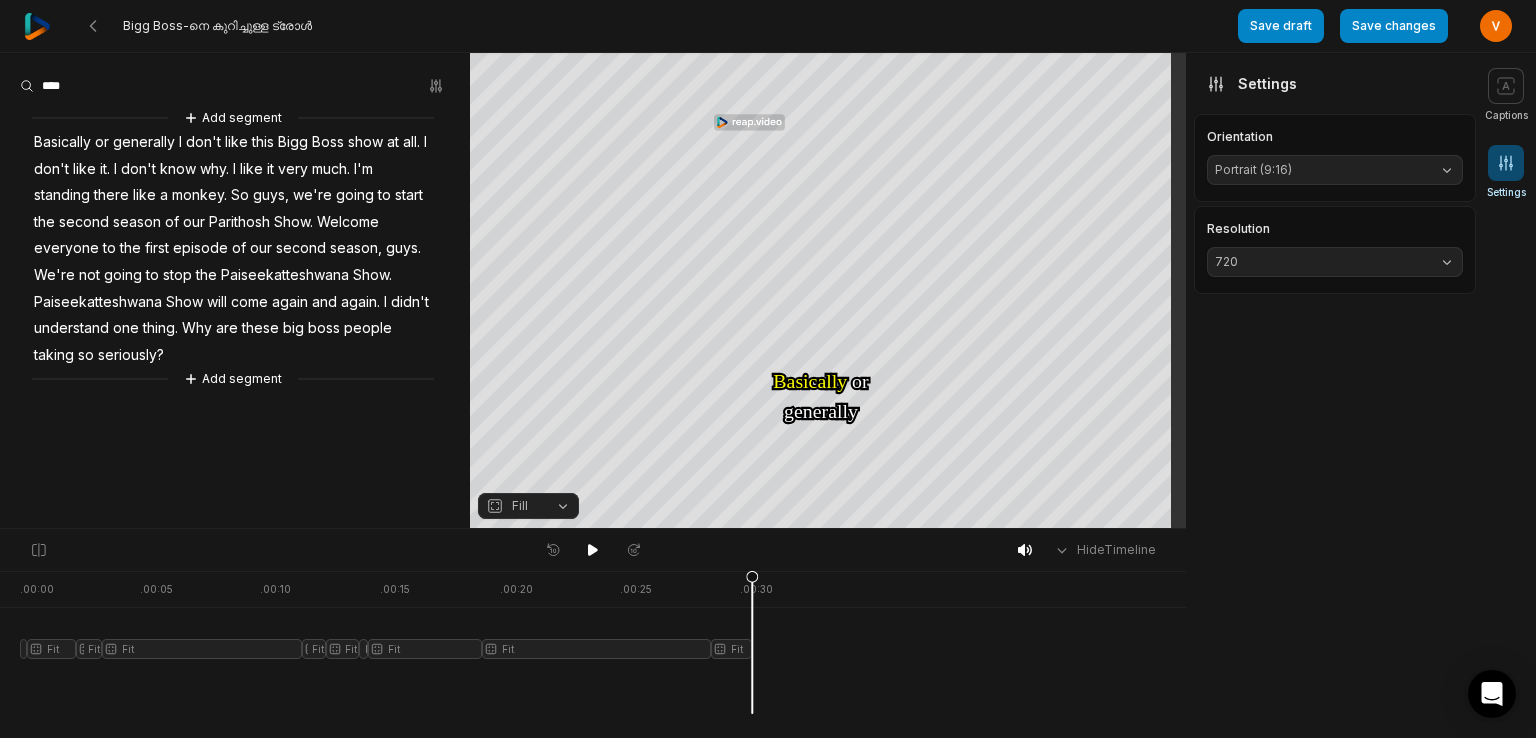 click on "720" at bounding box center [1335, 262] 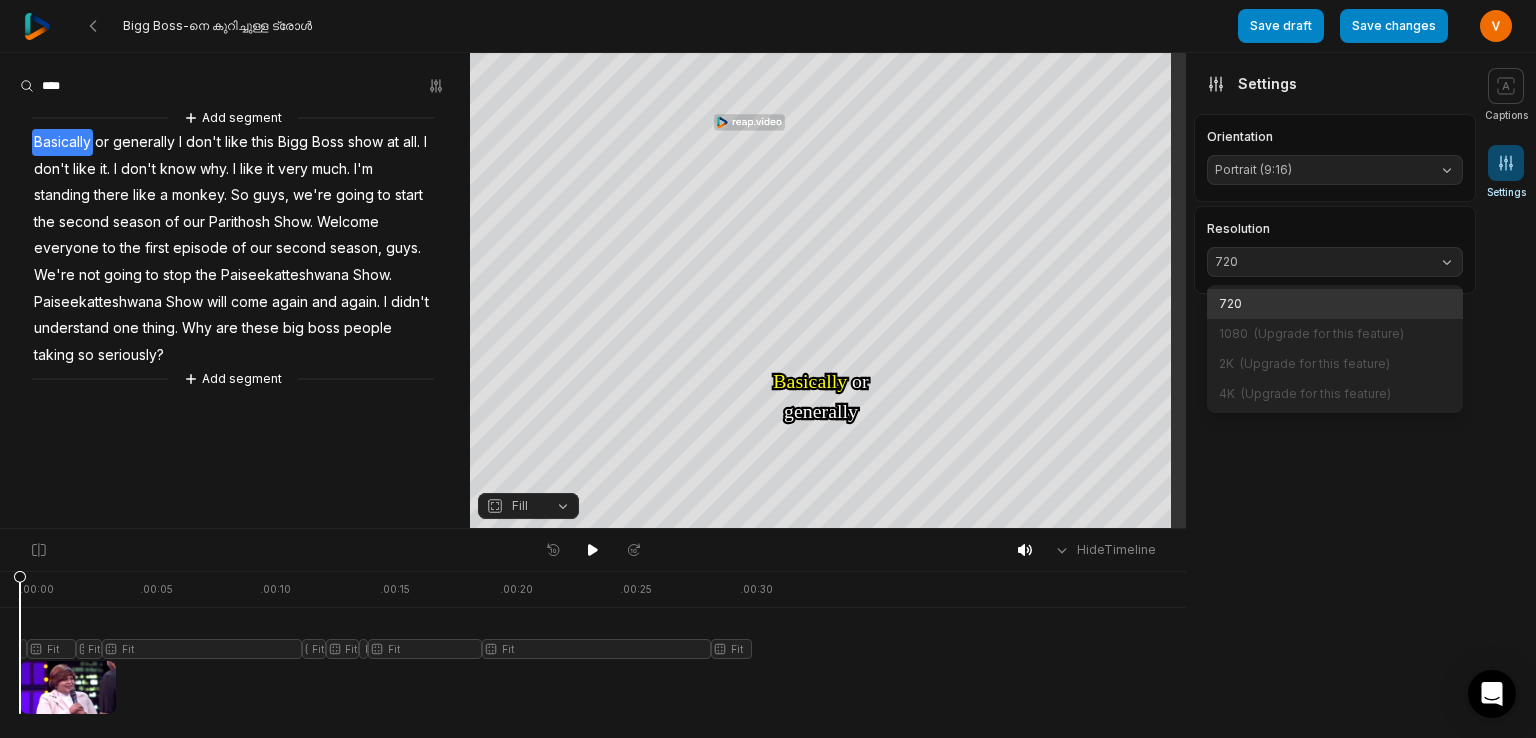 click on "Bigg Boss-നെ കുറിച്ചുള്ള ട്രോൾ Save draft Save changes Open user menu Captions Settings Your browser does not support mp4 format. Your browser does not support mp4 format. Basically Basically   or or generally generally I I   don't don't   like like   this this Bigg Bigg Boss Boss   show show   at at   all all I I   don't don't   like like   it it I I   don't don't   know know why why I I   like like   it it very very   much much I'm I'm   standing standing there there   like like a a   monkey monkey So So   guys, guys,   we're we're going going   to to start start   the the   second second season season of of   our our   Parithosh Parithosh Show Show Welcome Welcome everyone everyone   to to   the the first first   episode episode   of of our our   second second season, season,   guys guys We're We're   not not   going going to to   stop stop the the Paiseekatteshwana Paiseekatteshwana Show Show Paiseekatteshwana Paiseekatteshwana Show" at bounding box center (768, 369) 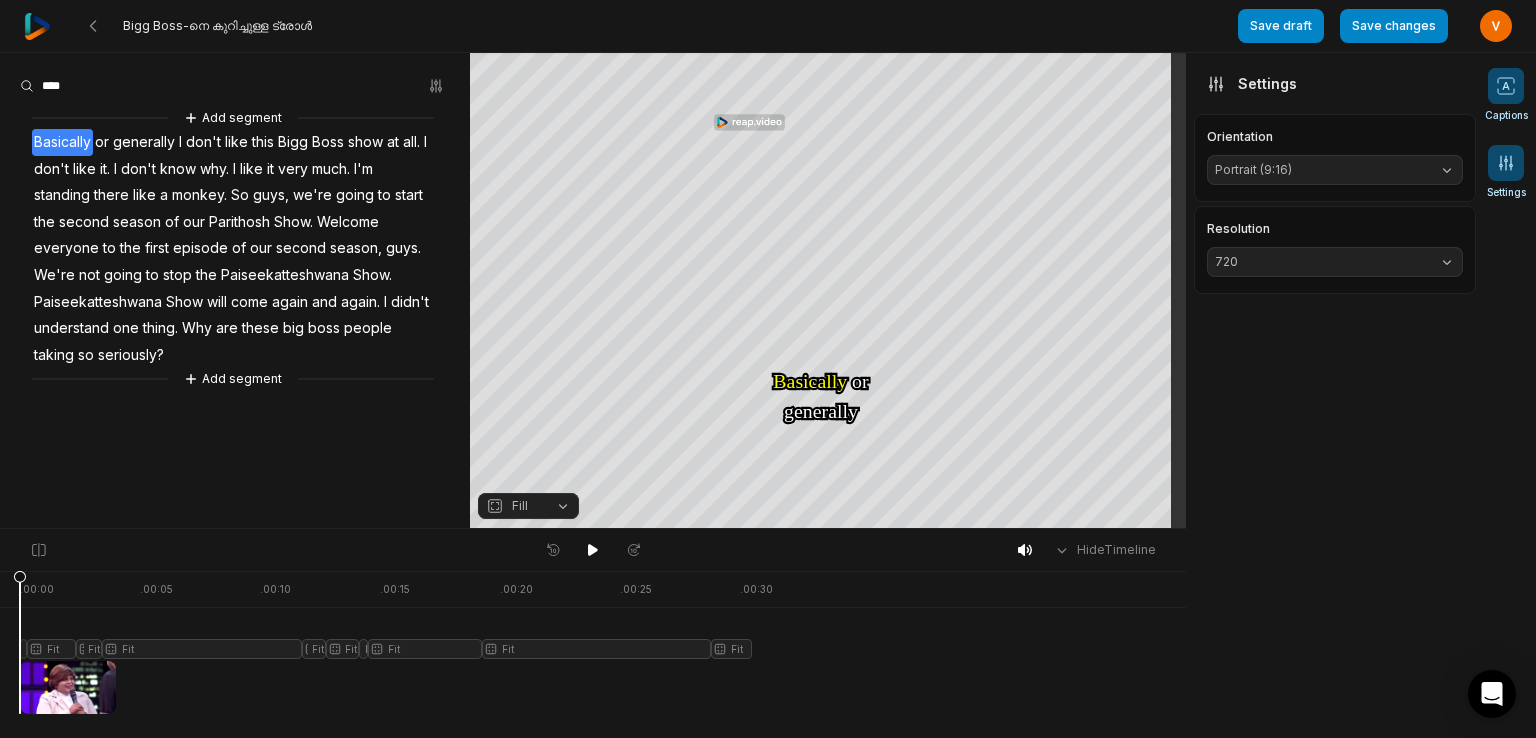 click at bounding box center [1506, 86] 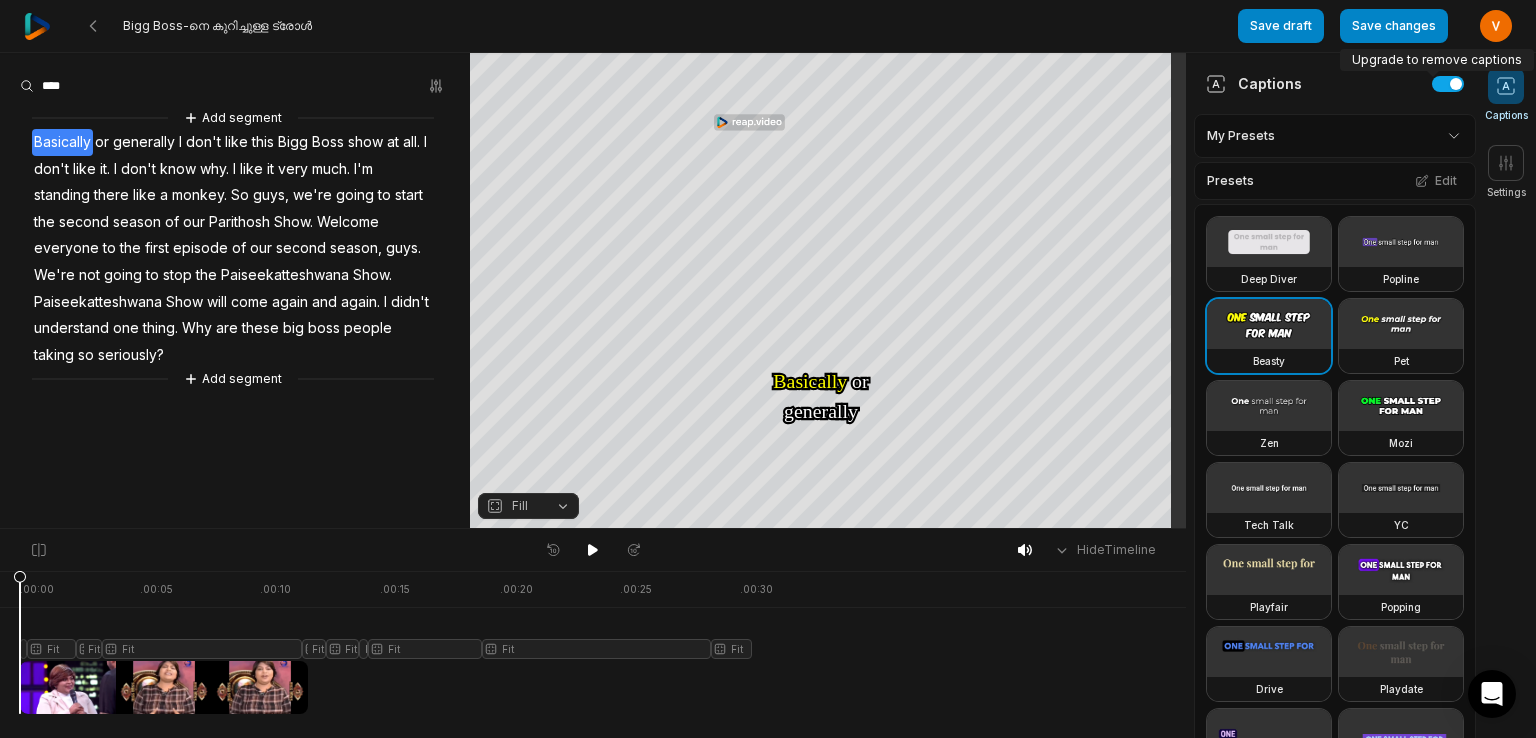 click on "Captions" at bounding box center [1335, 83] 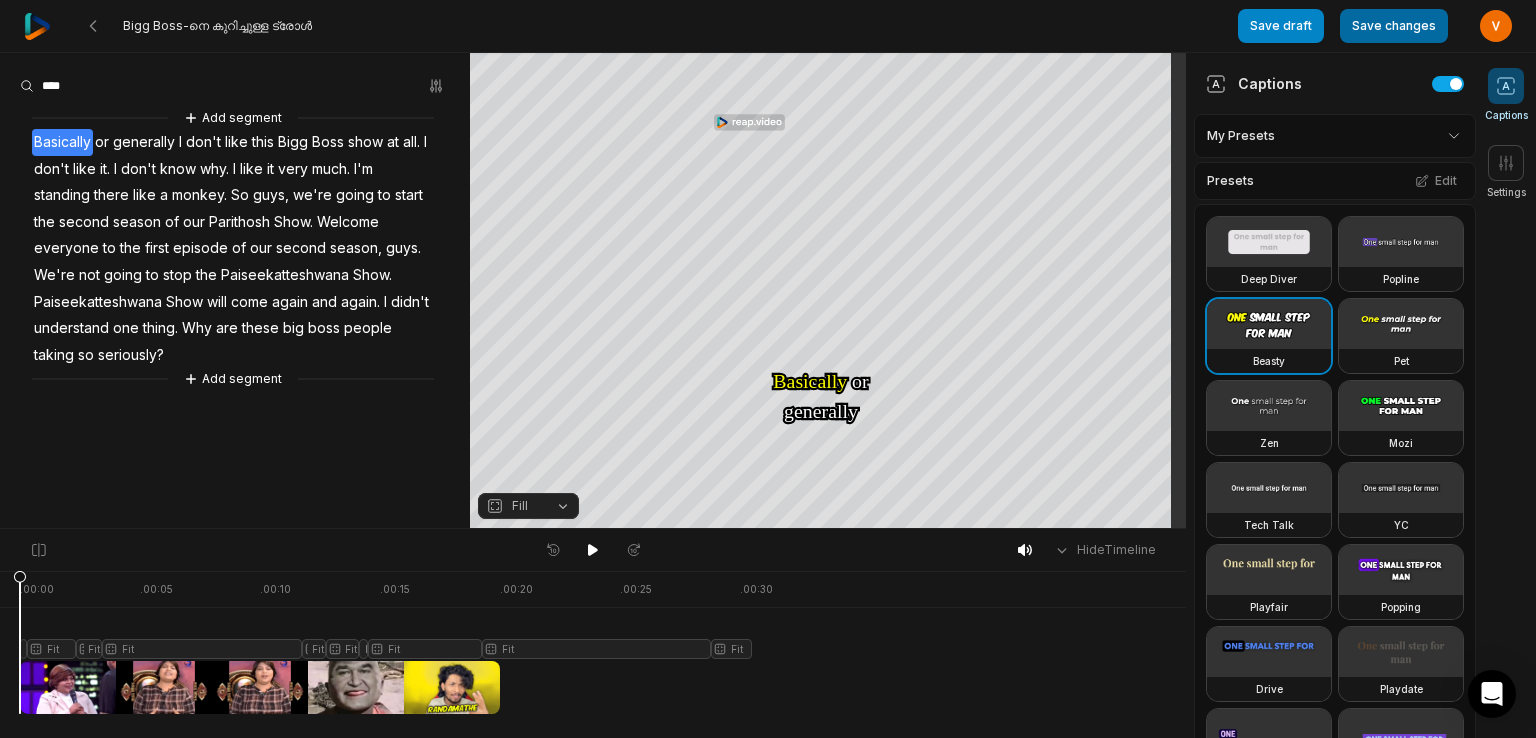 click on "Save changes" at bounding box center [1394, 26] 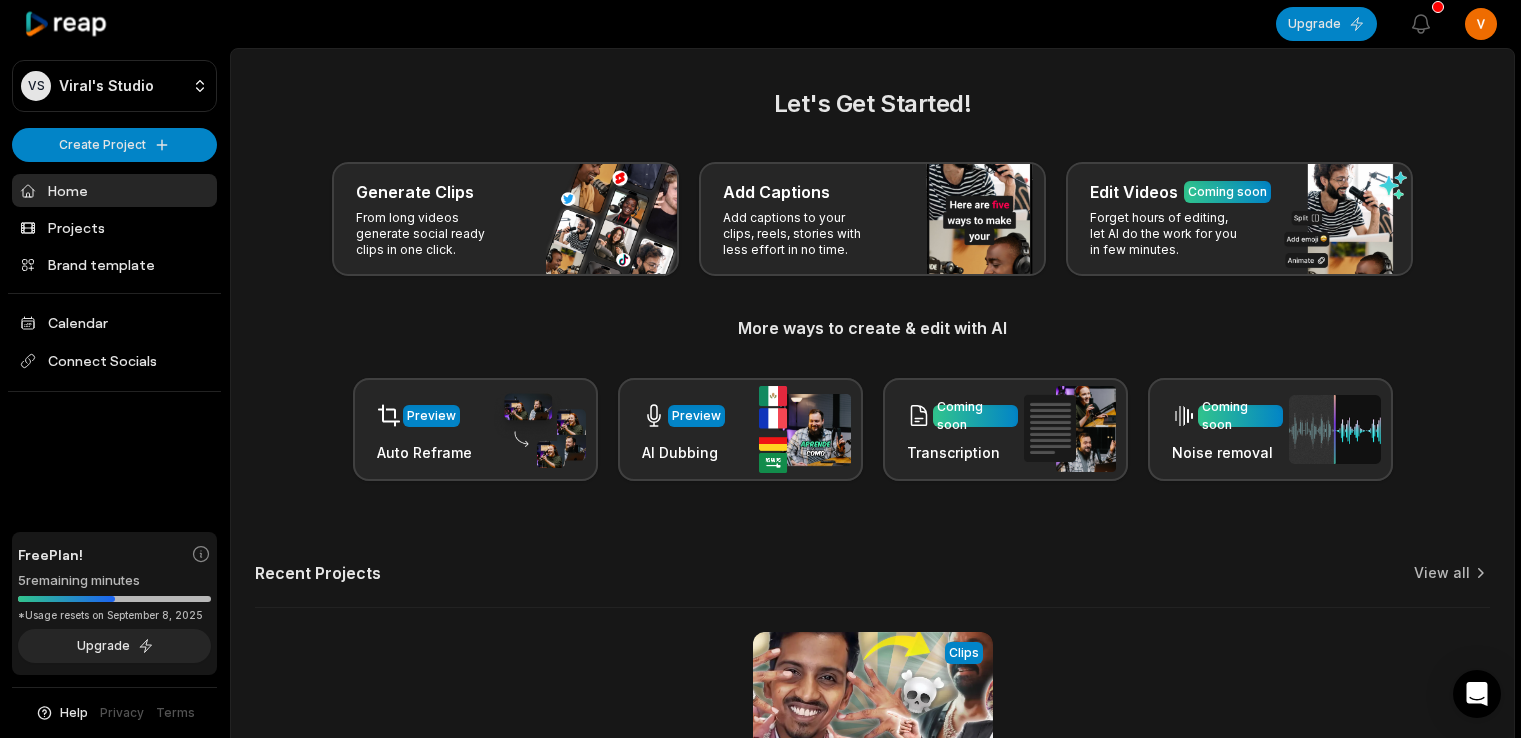 scroll, scrollTop: 0, scrollLeft: 0, axis: both 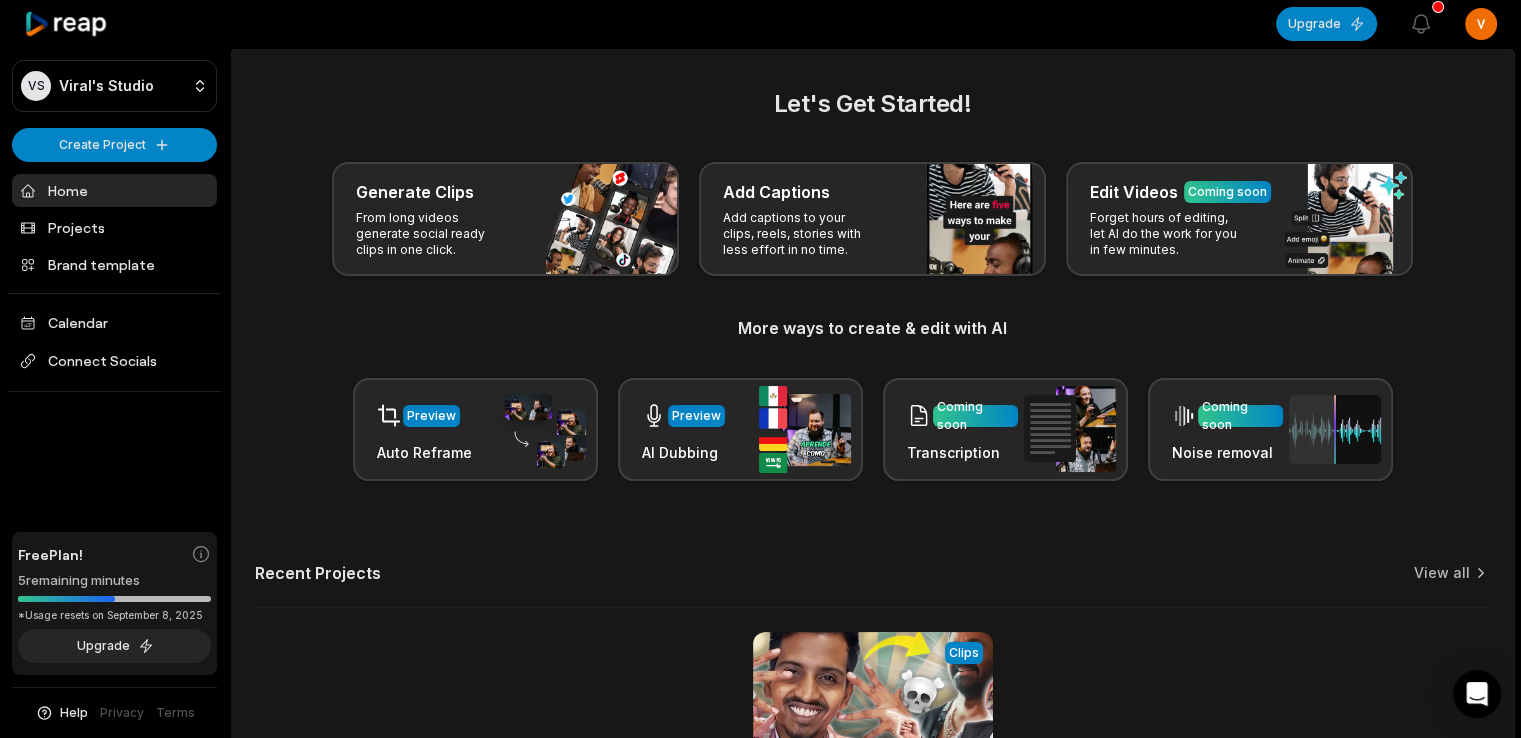click on "Let's Get Started! Generate Clips From long videos generate social ready clips in one click. Add Captions Add captions to your clips, reels, stories with less effort in no time. Edit Videos Coming soon Forget hours of editing, let AI do the work for you in few minutes. More ways to create & edit with AI Preview Auto Reframe Preview AI Dubbing Coming soon Transcription Coming soon Noise removal Recent Projects View all View Clips Clips 05:13 HE TROLLED LALETTEN!😡💢PS SHOW S:2 Open options 3 hours ago" at bounding box center [872, 490] 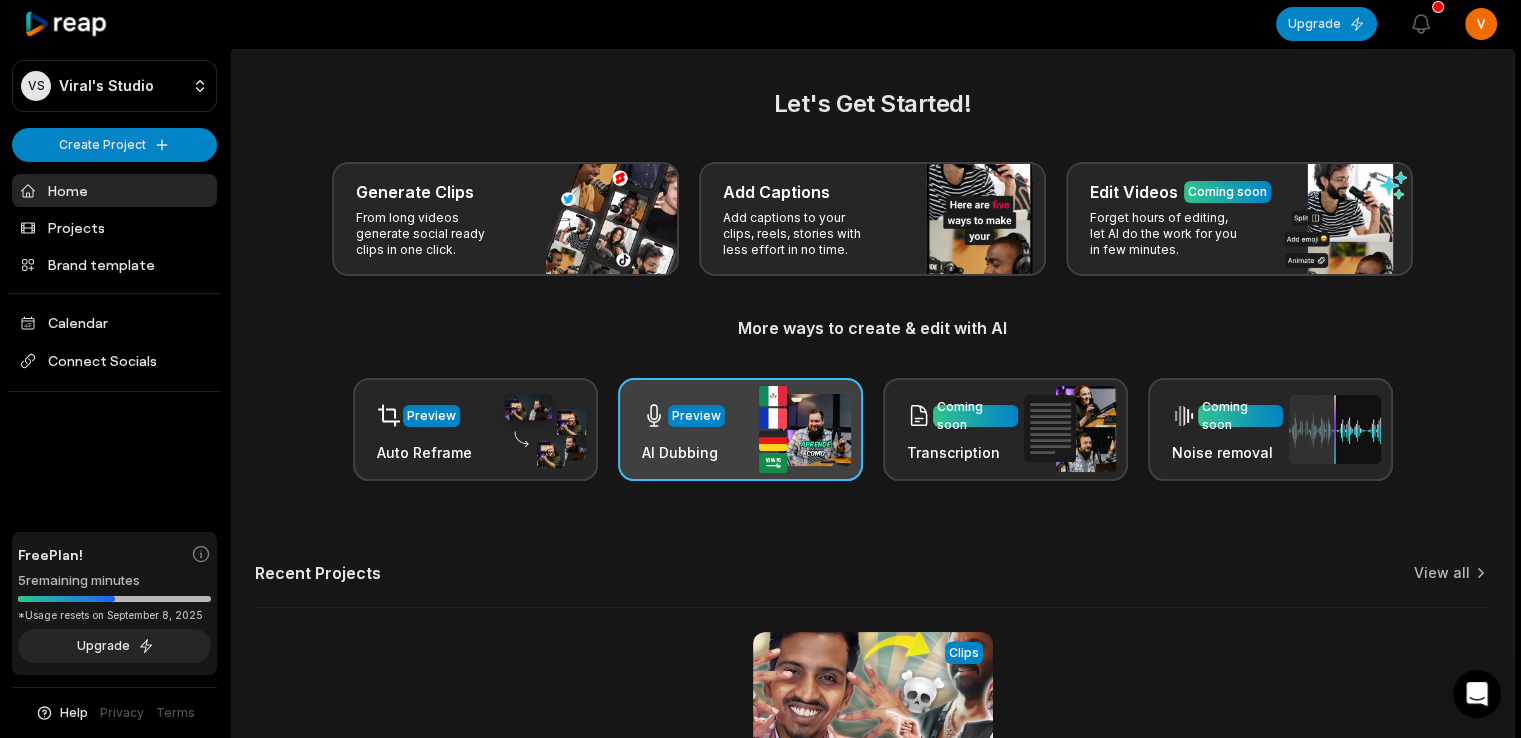 click on "AI Dubbing" at bounding box center (683, 452) 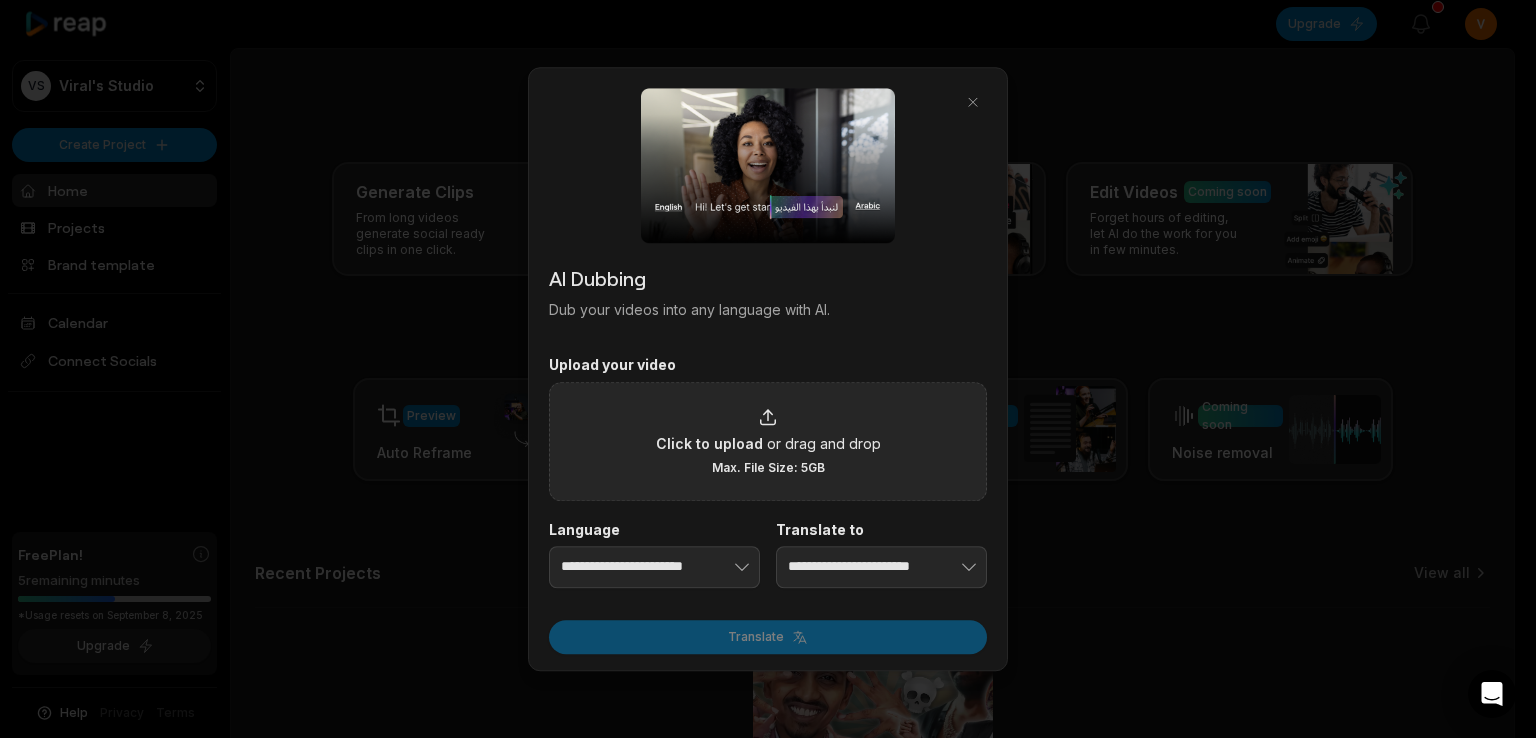 click on "Click to upload" at bounding box center (709, 443) 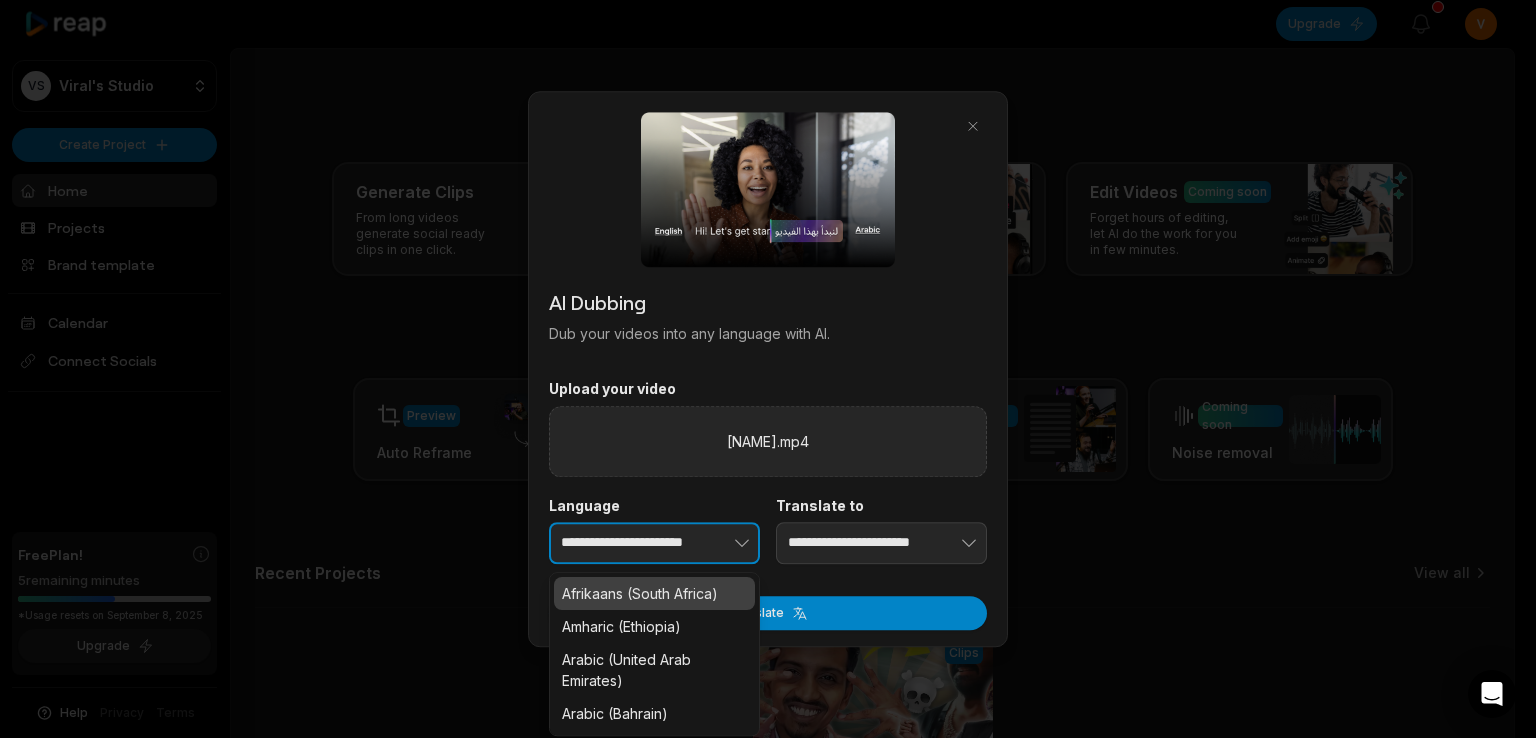 click 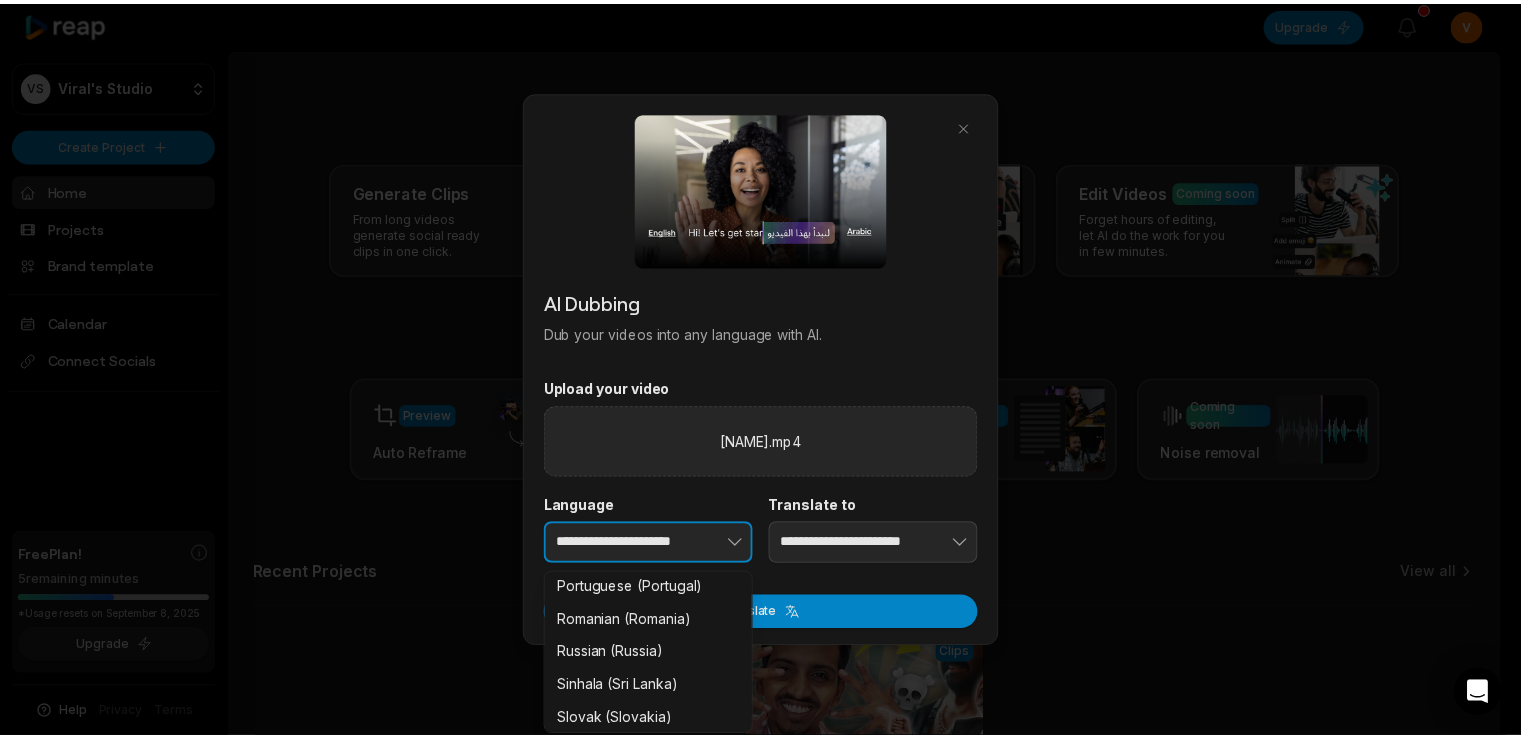 scroll, scrollTop: 0, scrollLeft: 0, axis: both 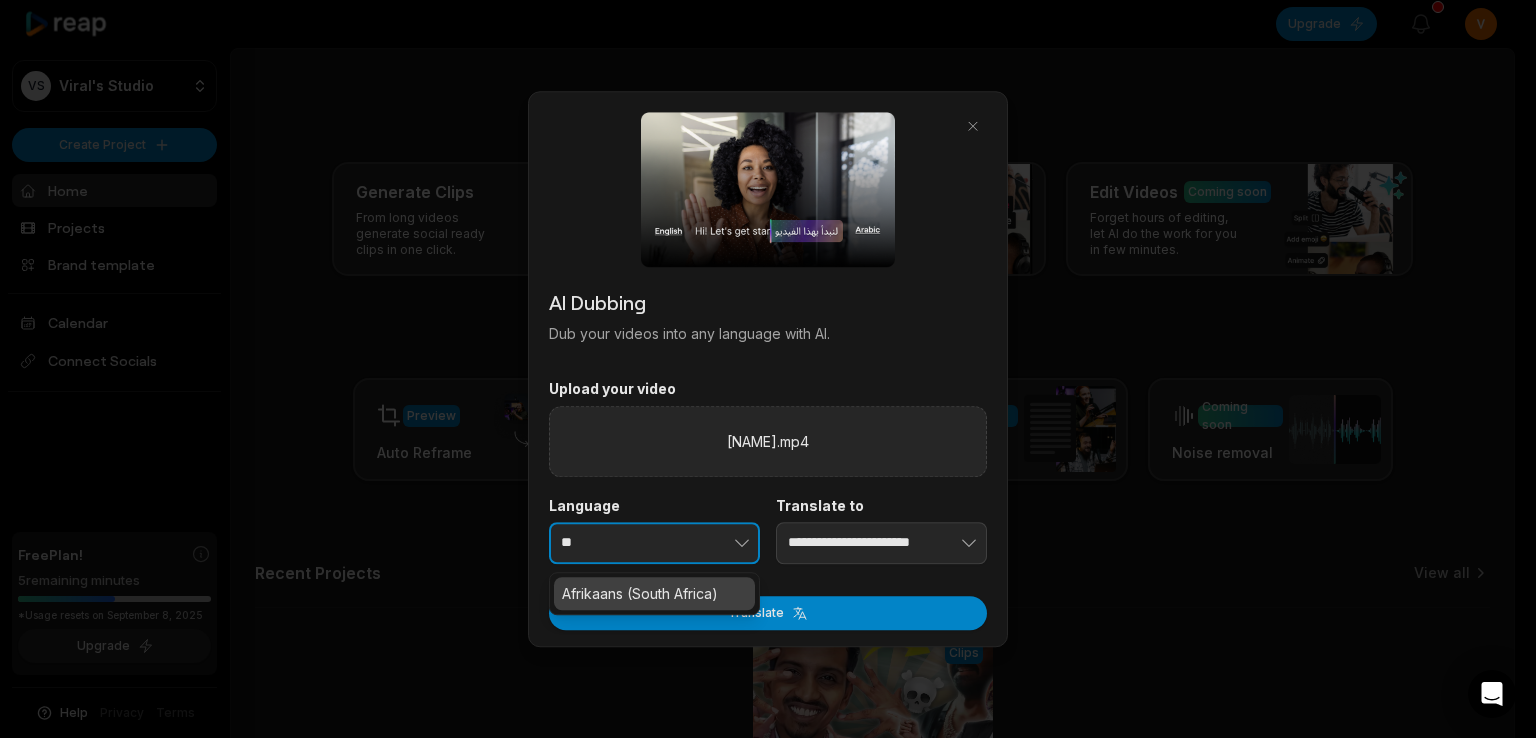 type on "*" 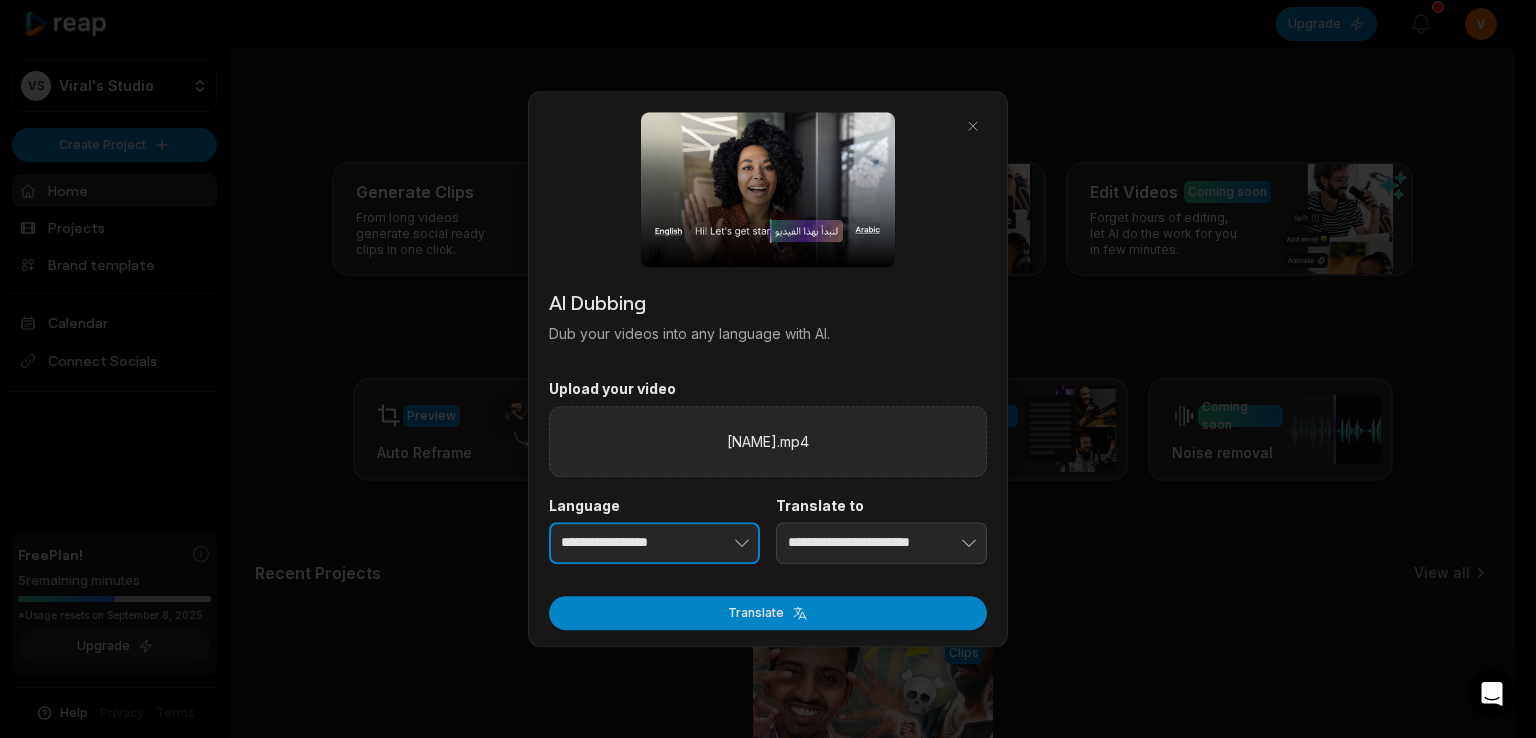 type on "**********" 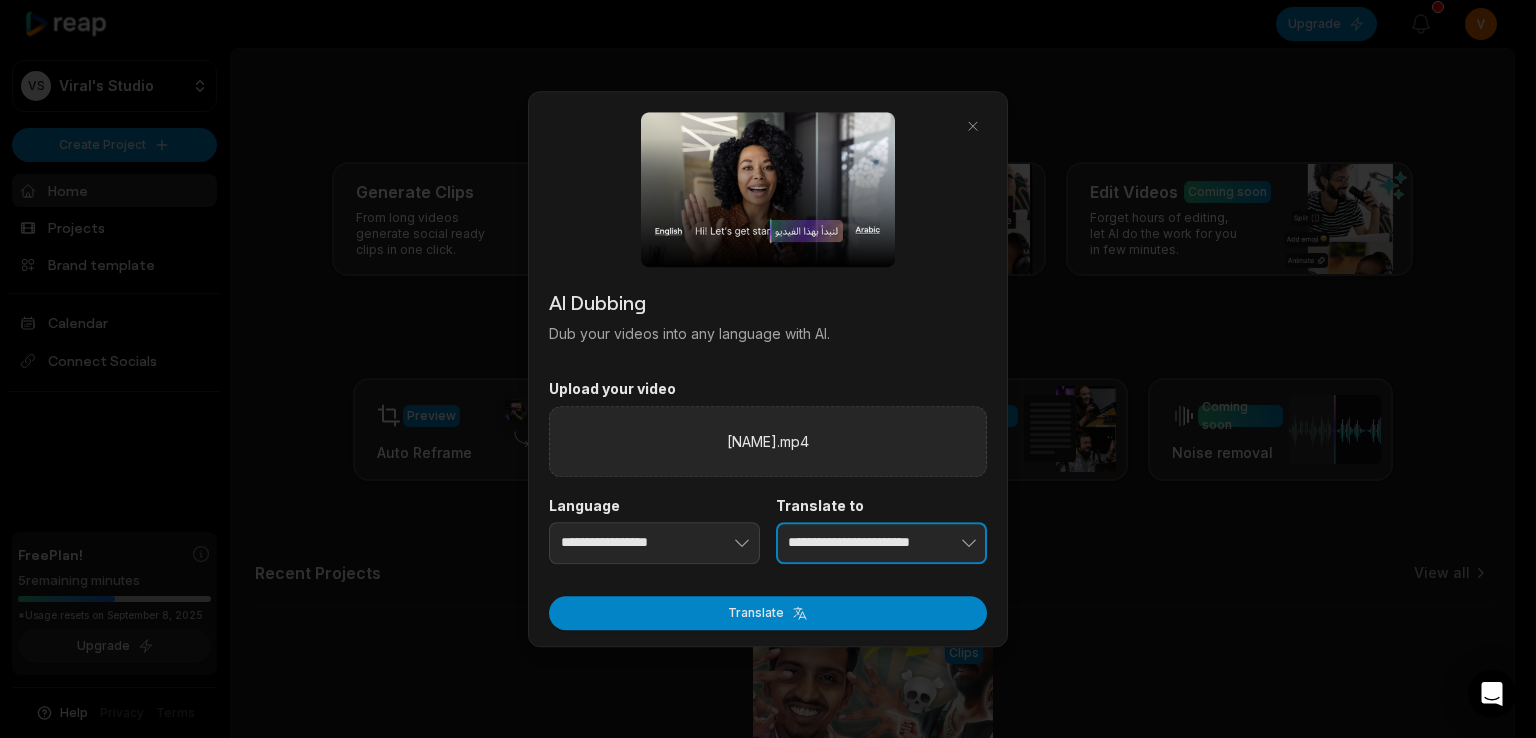 click on "**********" at bounding box center (881, 543) 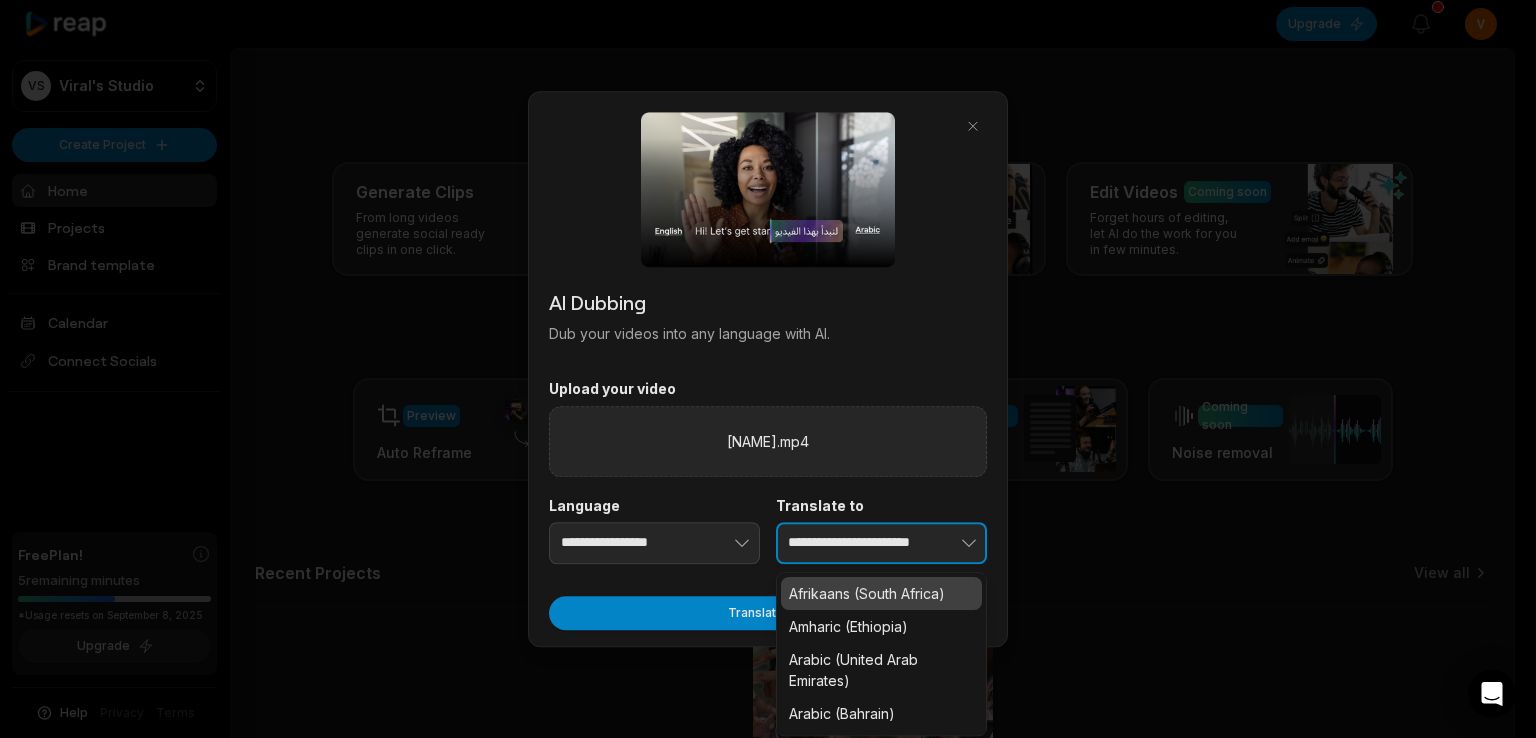 drag, startPoint x: 966, startPoint y: 533, endPoint x: 940, endPoint y: 538, distance: 26.476404 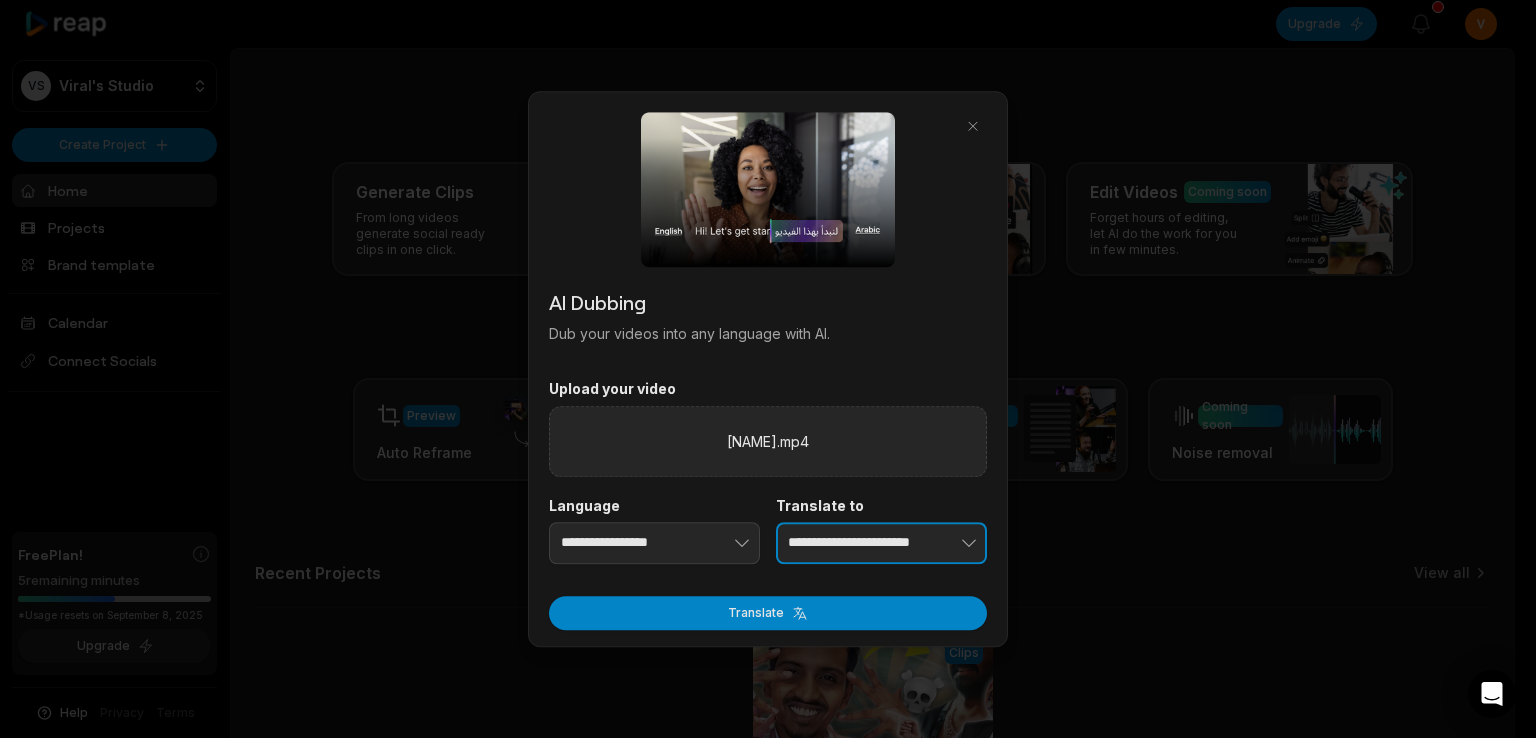 click at bounding box center (938, 543) 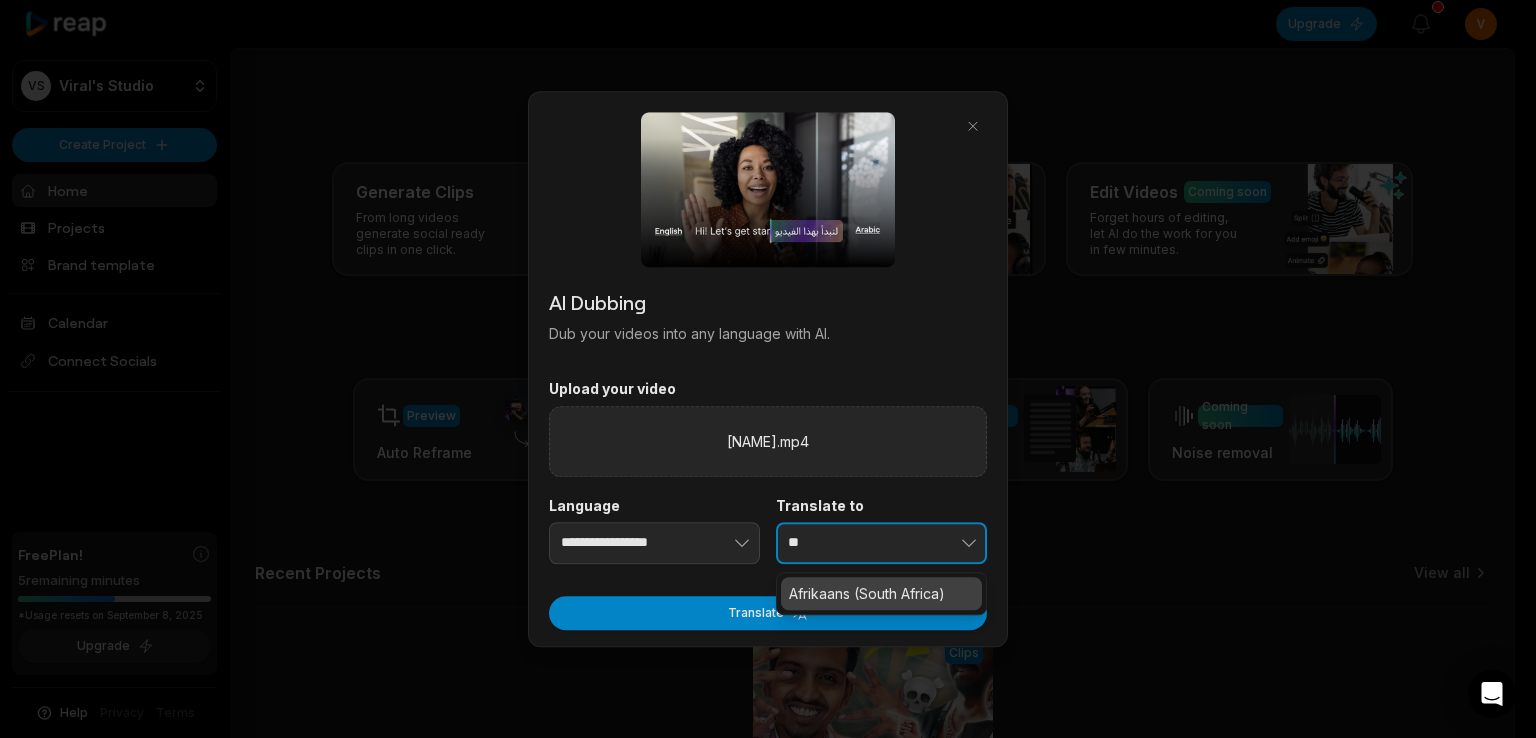 type on "*" 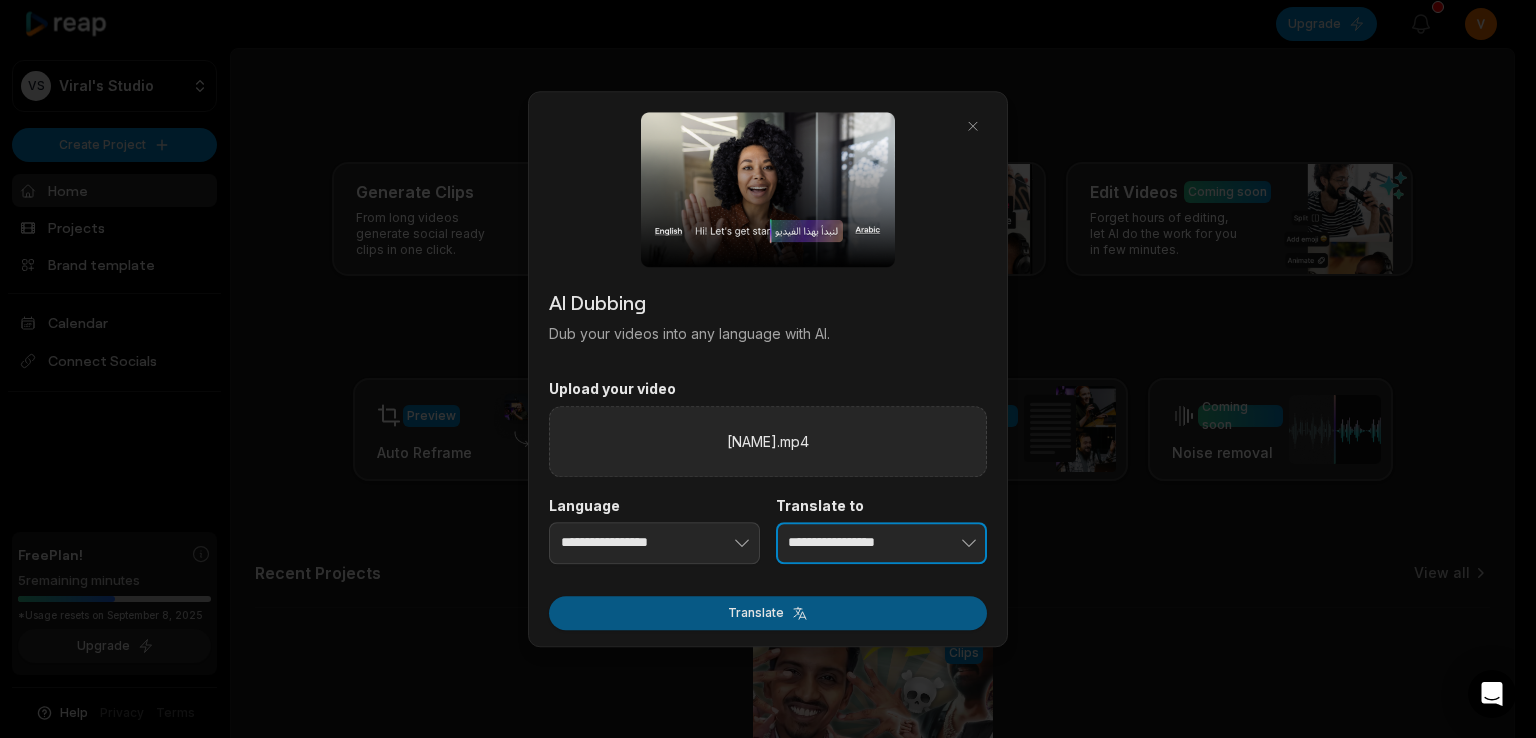 type on "**********" 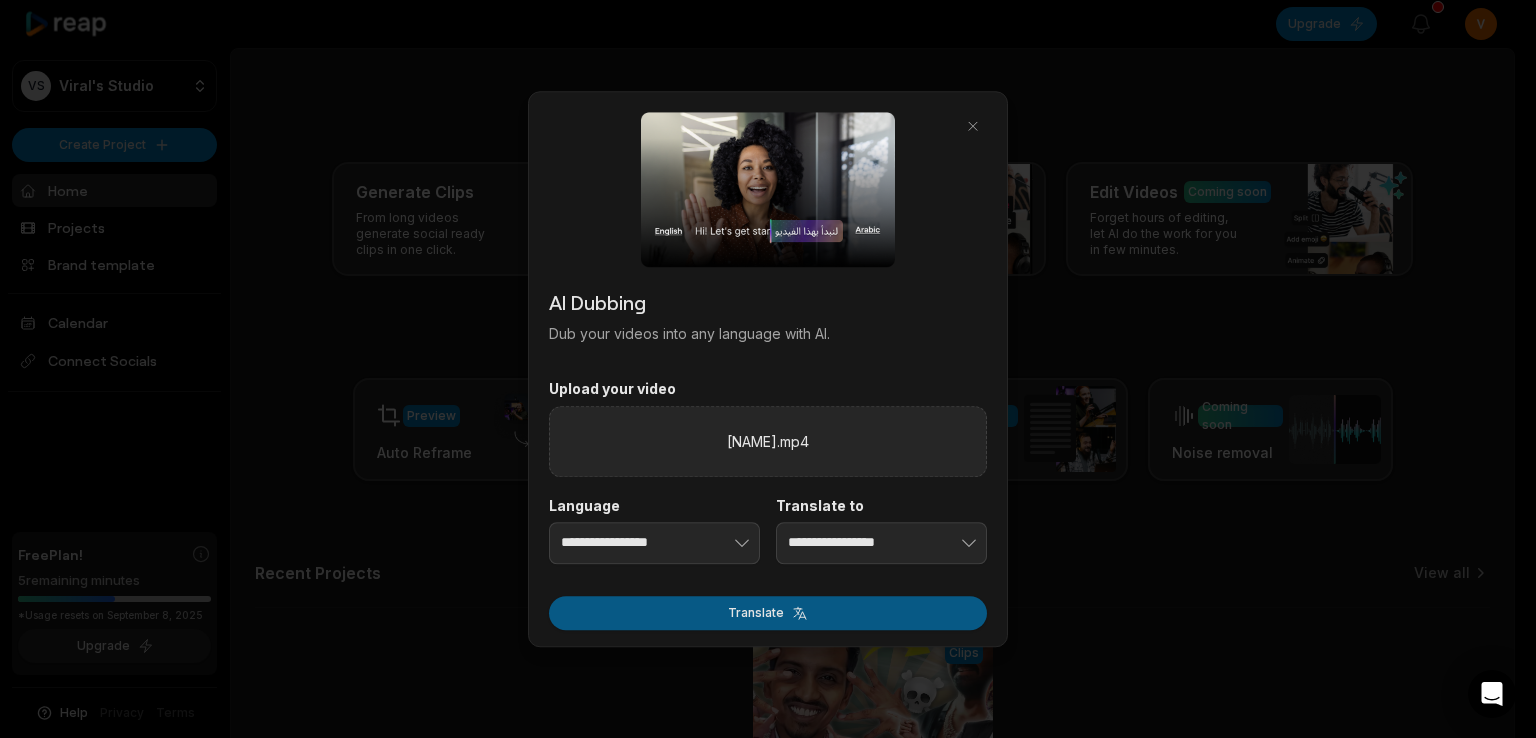 click on "Translate" at bounding box center (768, 613) 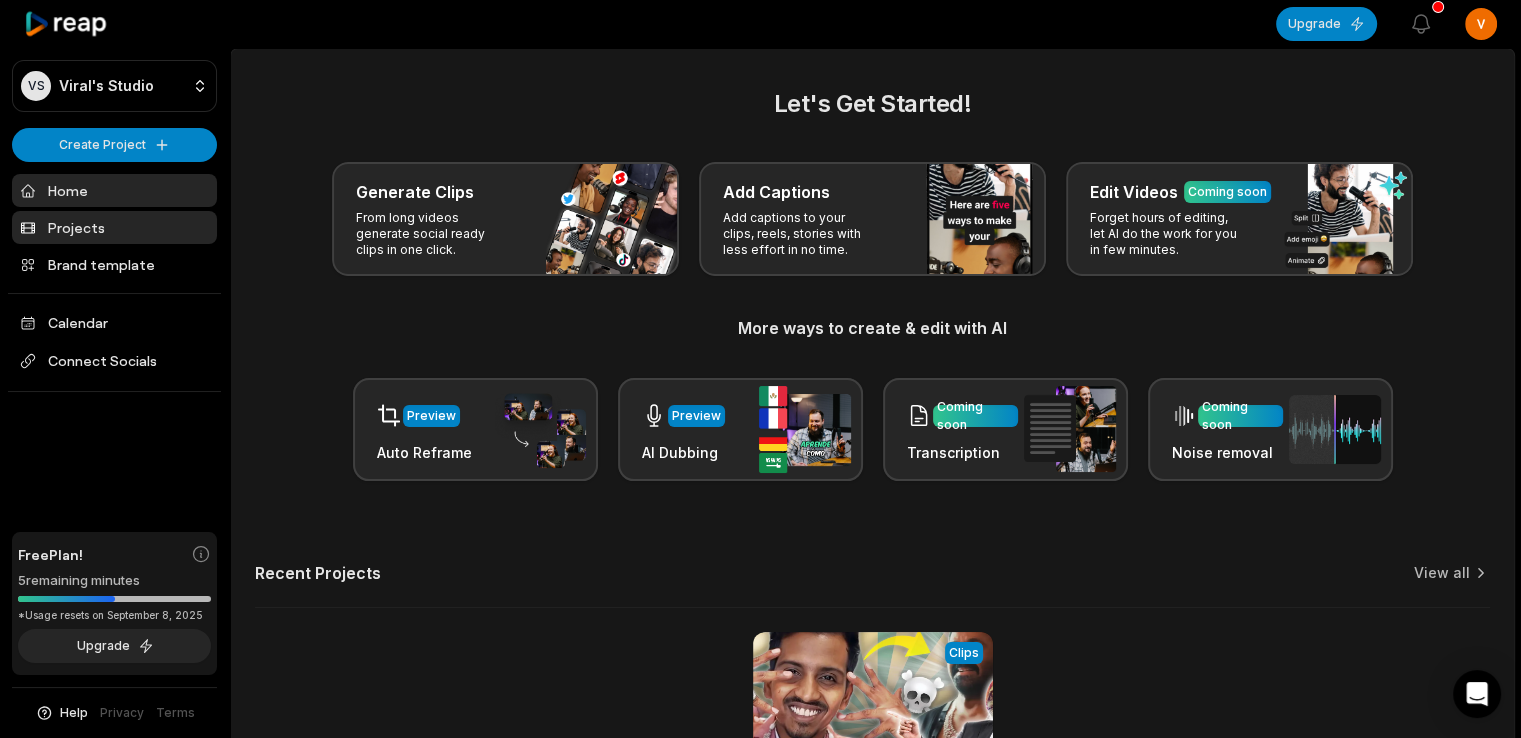 click on "Projects" at bounding box center (114, 227) 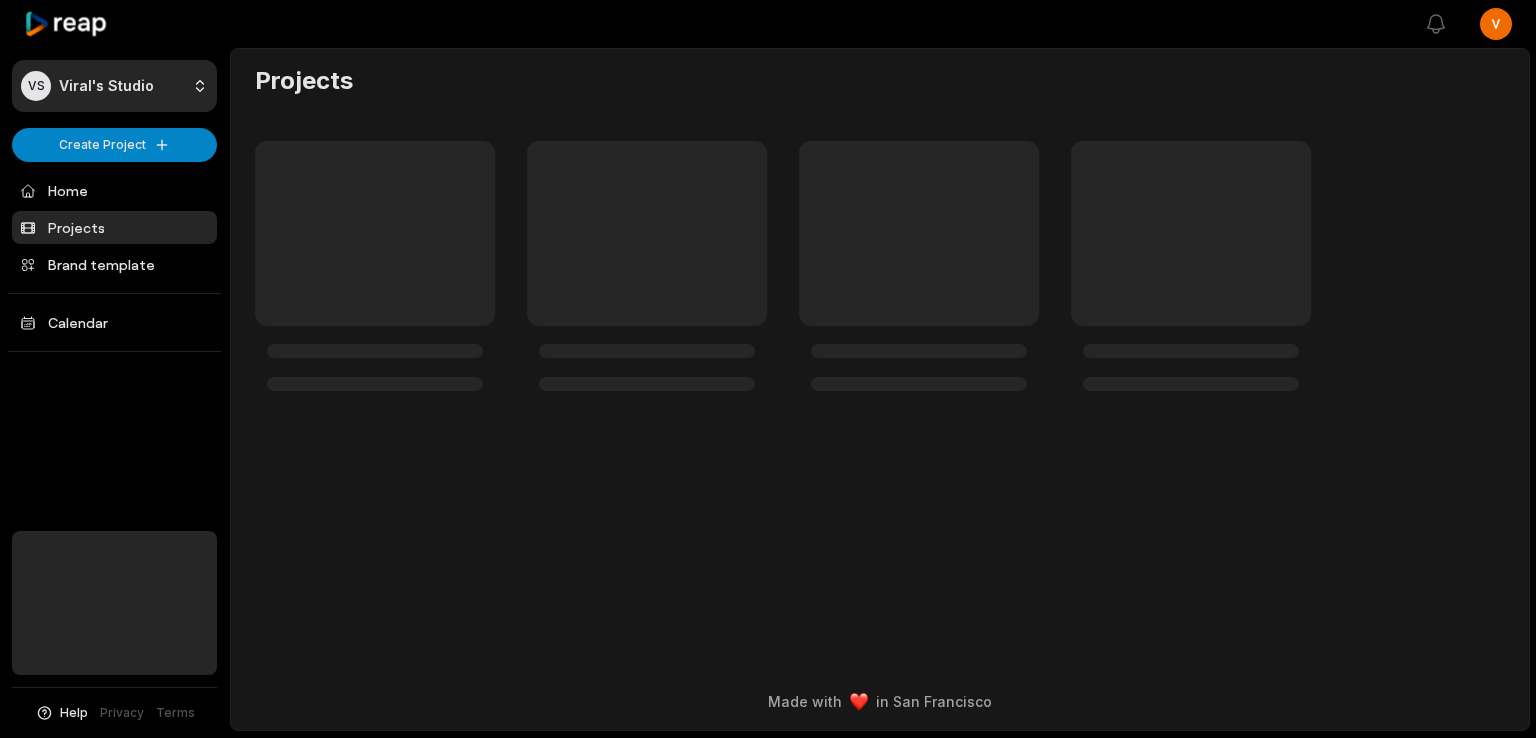 scroll, scrollTop: 0, scrollLeft: 0, axis: both 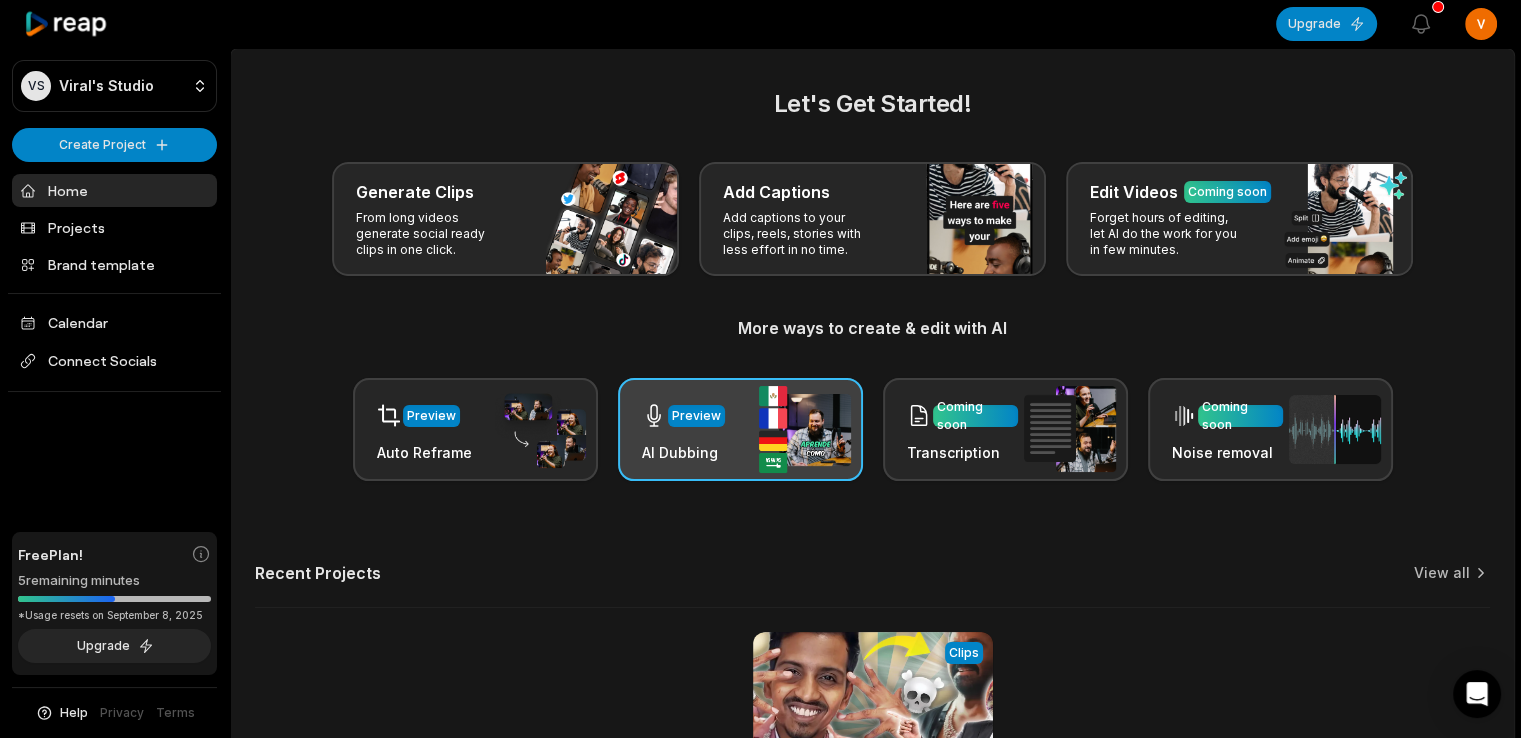 click on "AI Dubbing" at bounding box center [683, 452] 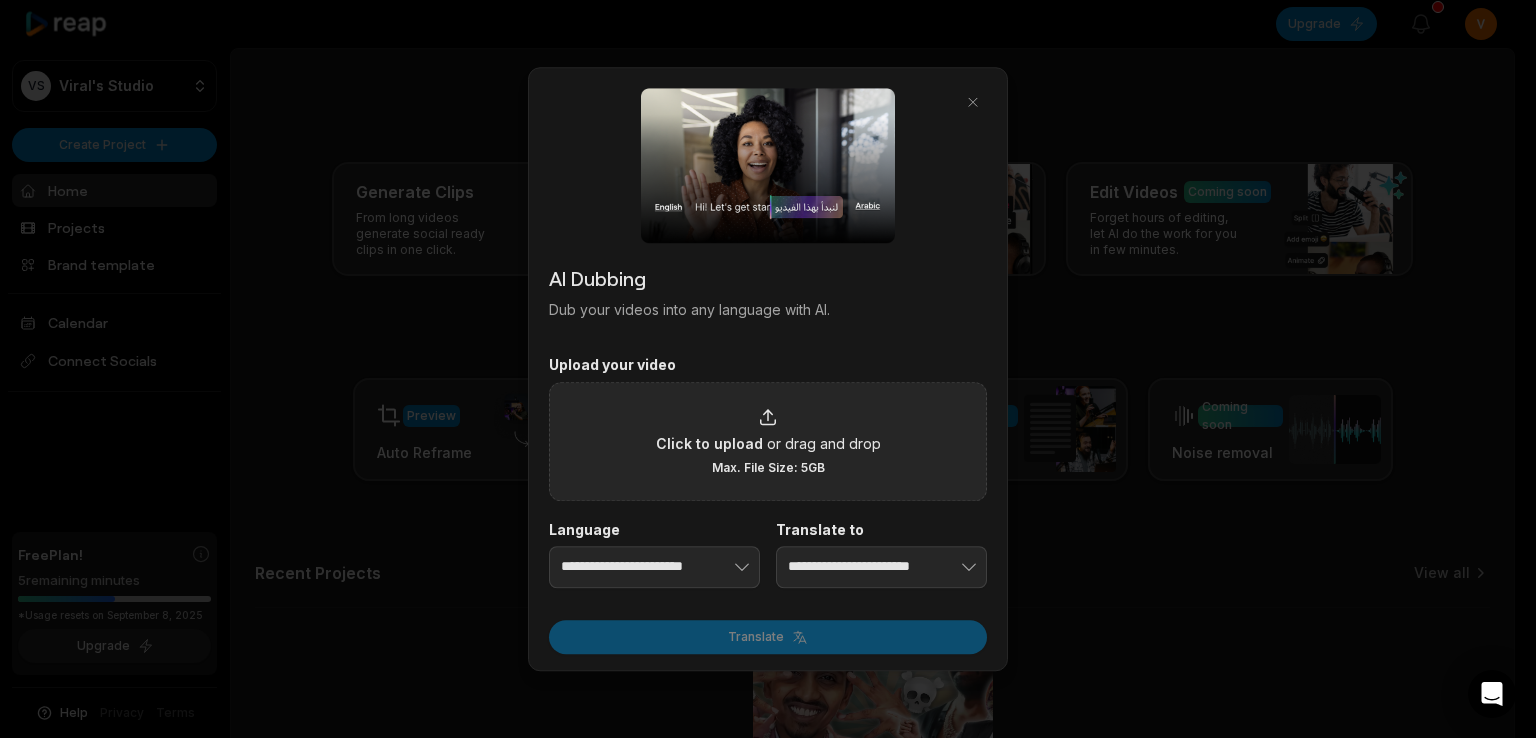 click on "Click to upload or drag and drop Max. File Size: 5GB" at bounding box center [768, 441] 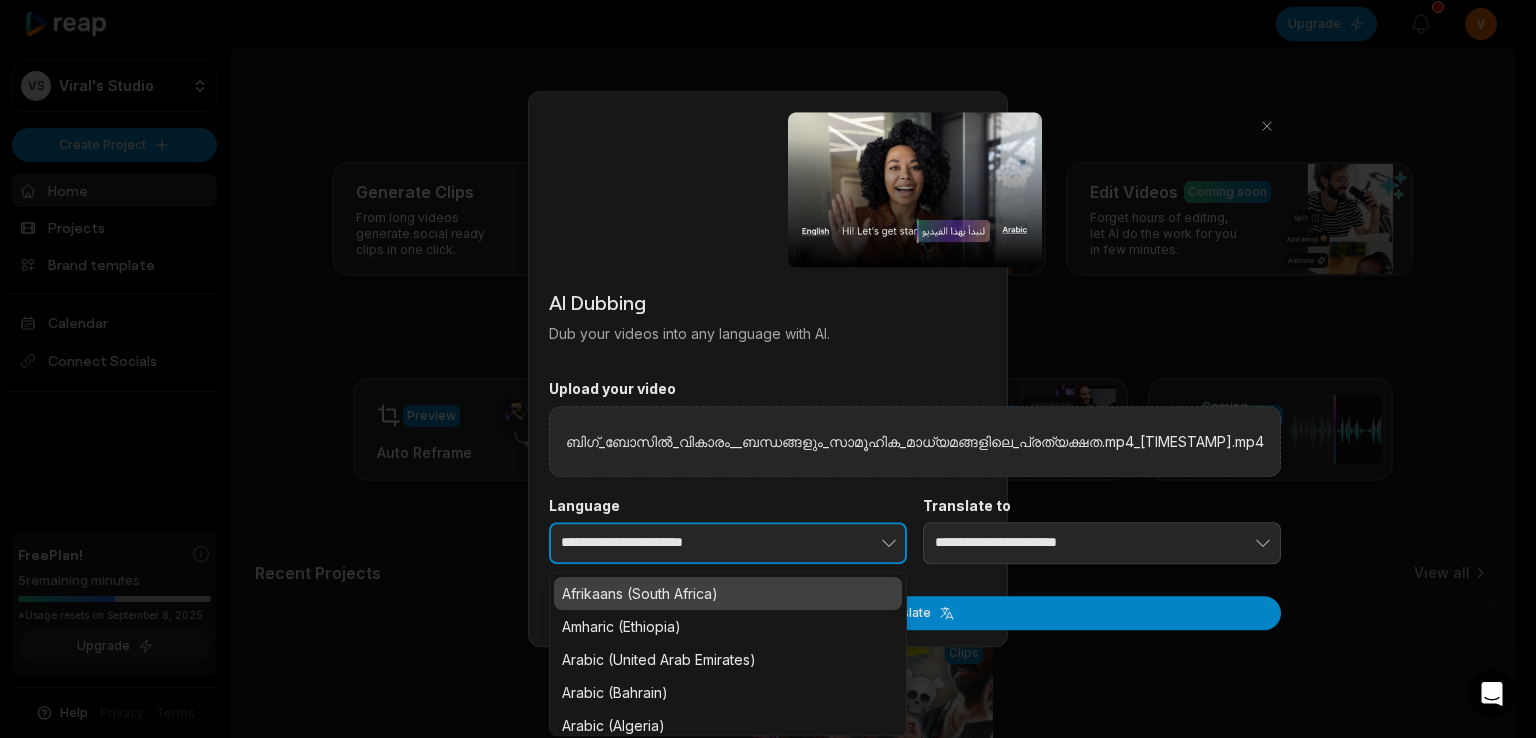 click at bounding box center [834, 543] 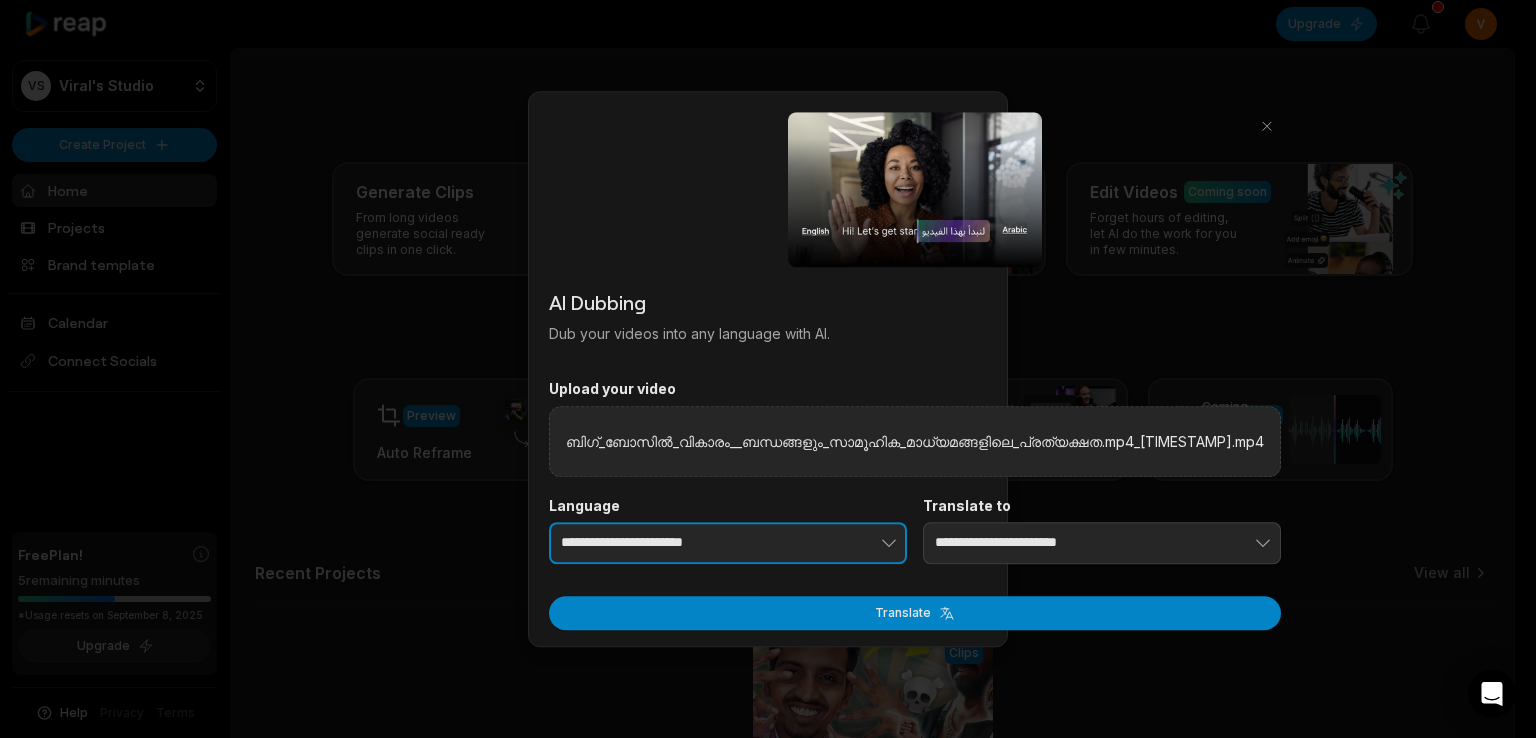 click at bounding box center [834, 543] 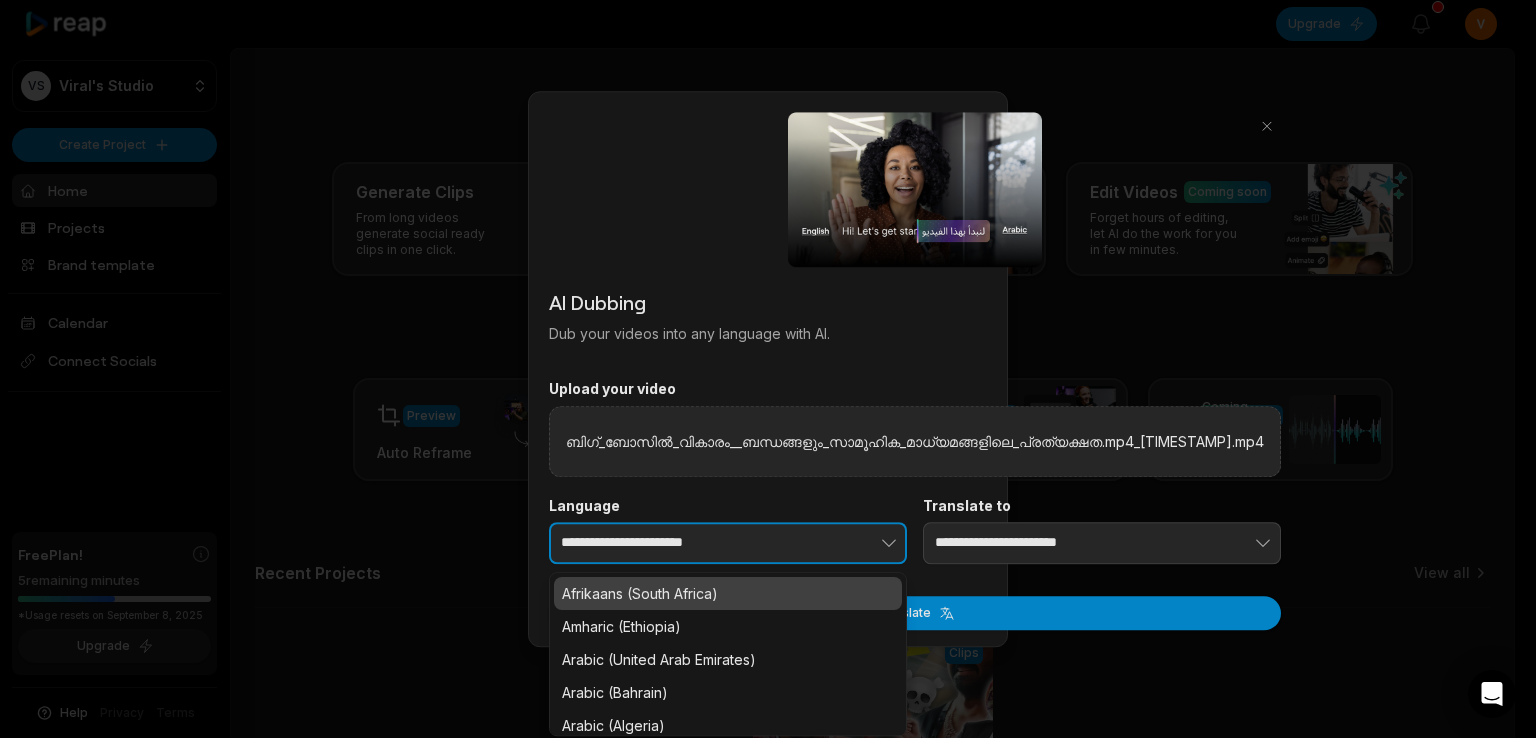 click at bounding box center [834, 543] 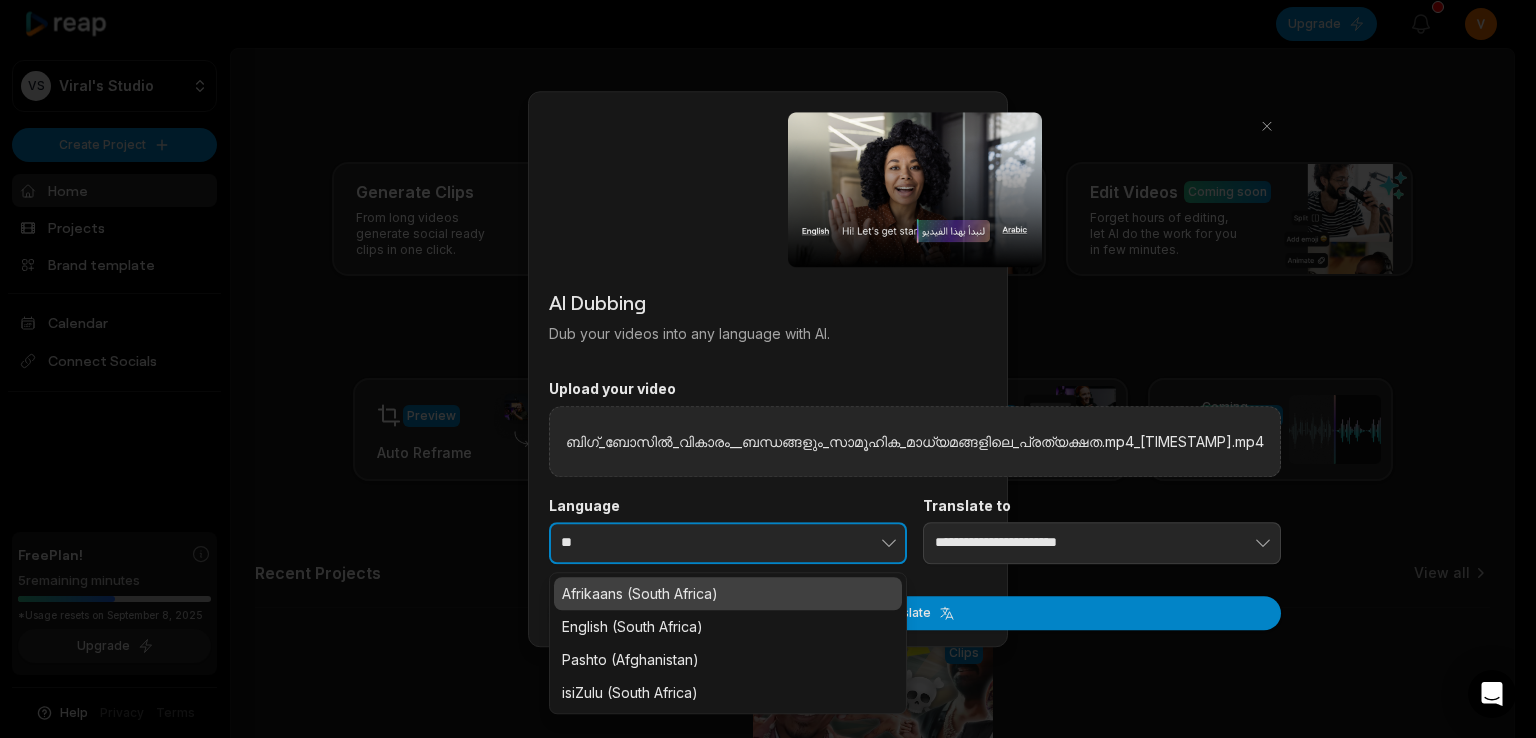 type on "*" 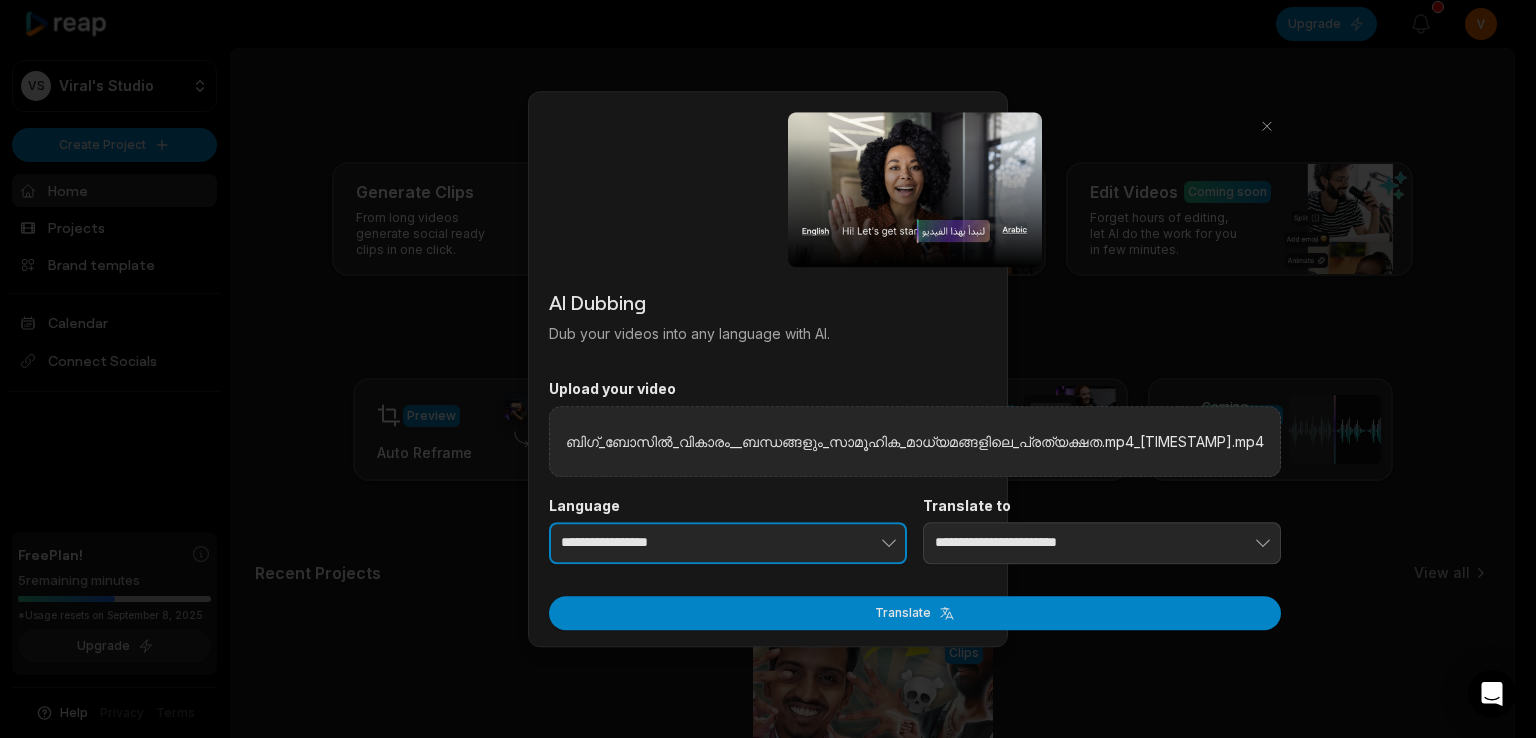 type on "**********" 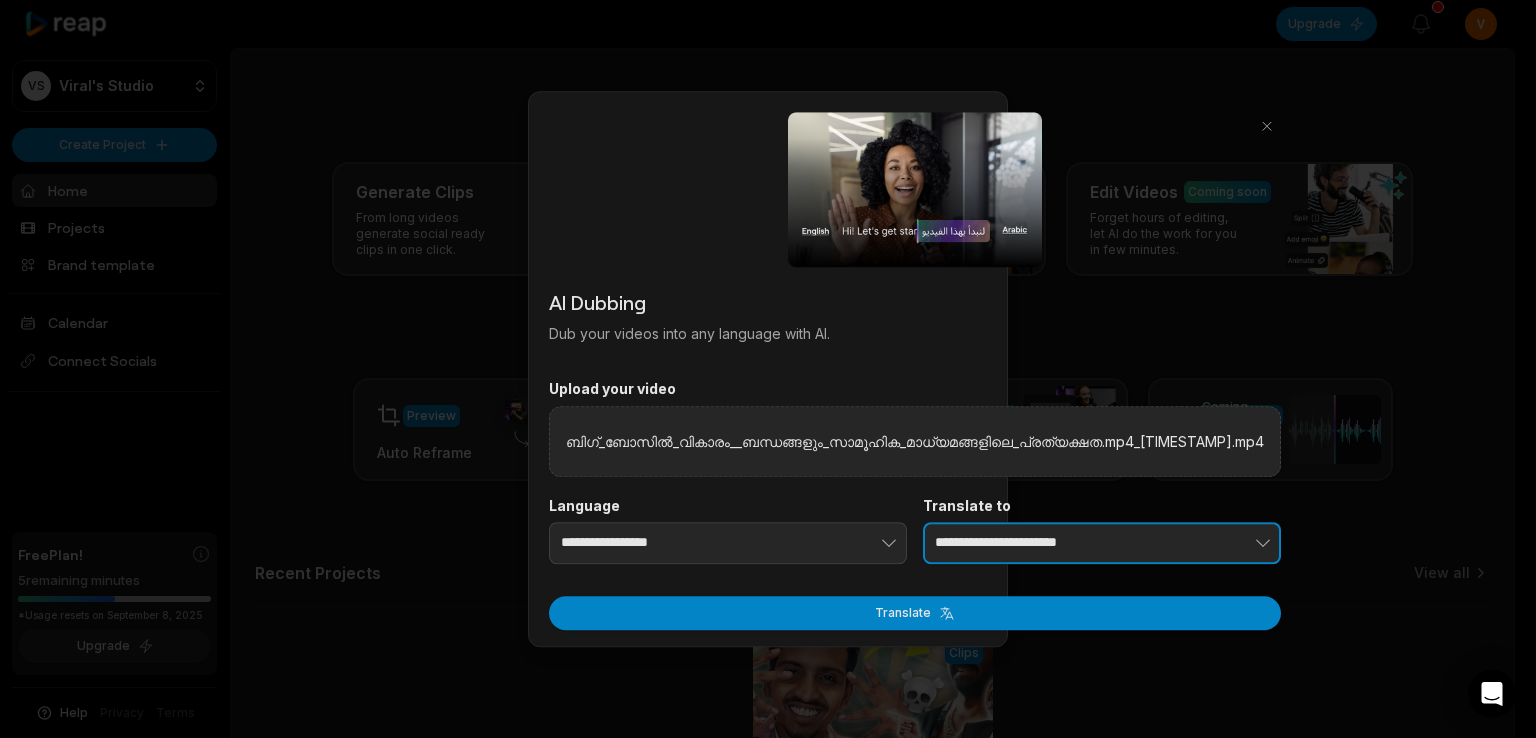 click on "**********" at bounding box center (1102, 543) 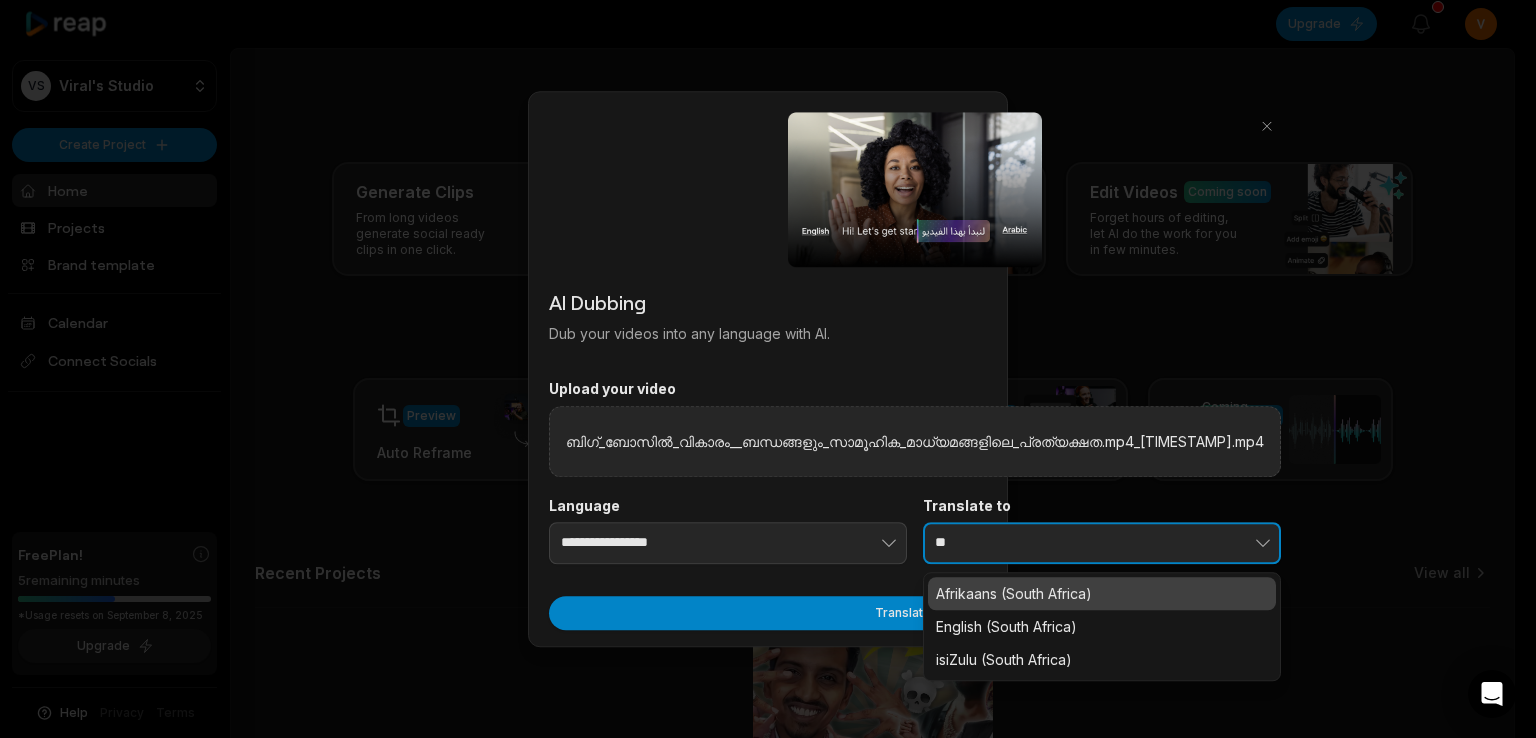 type on "*" 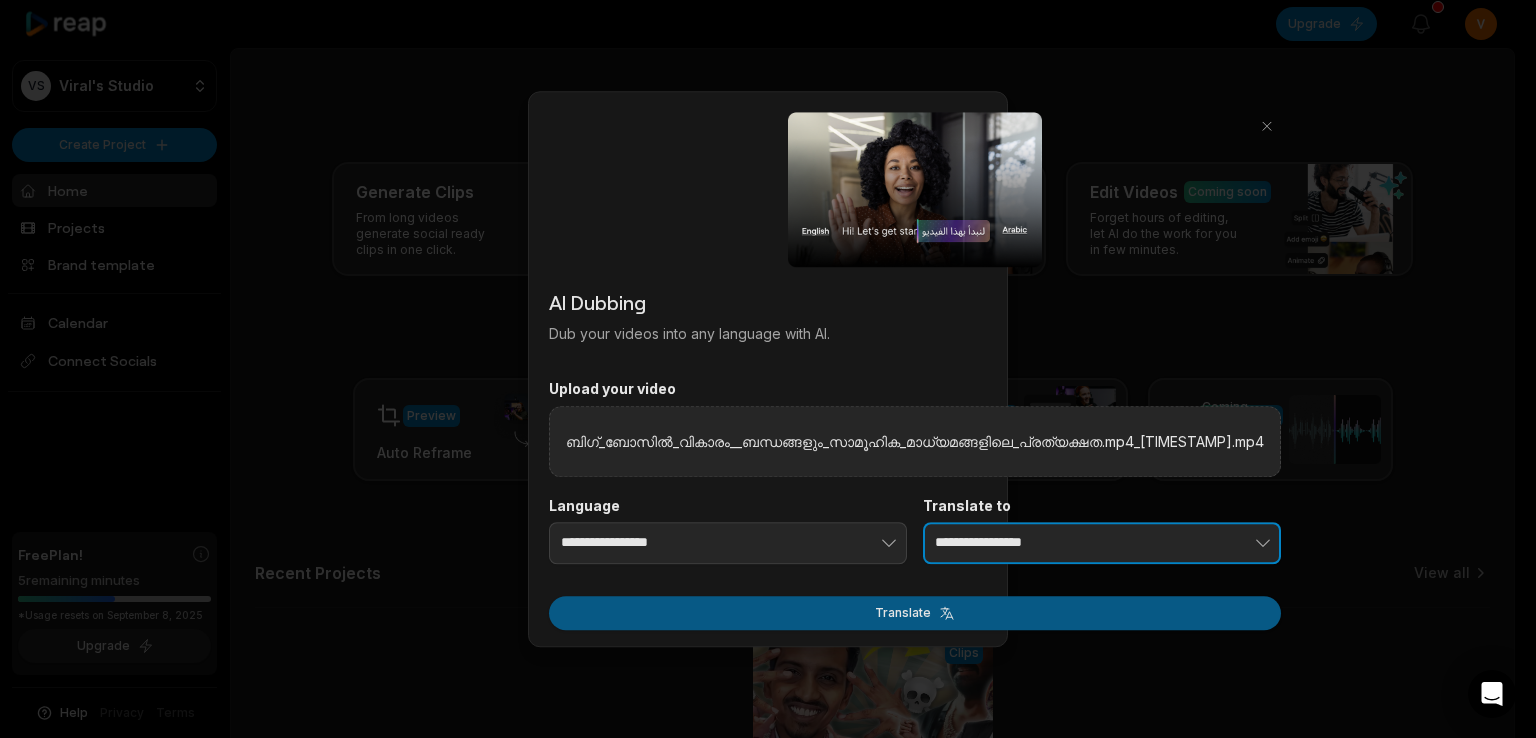 type on "**********" 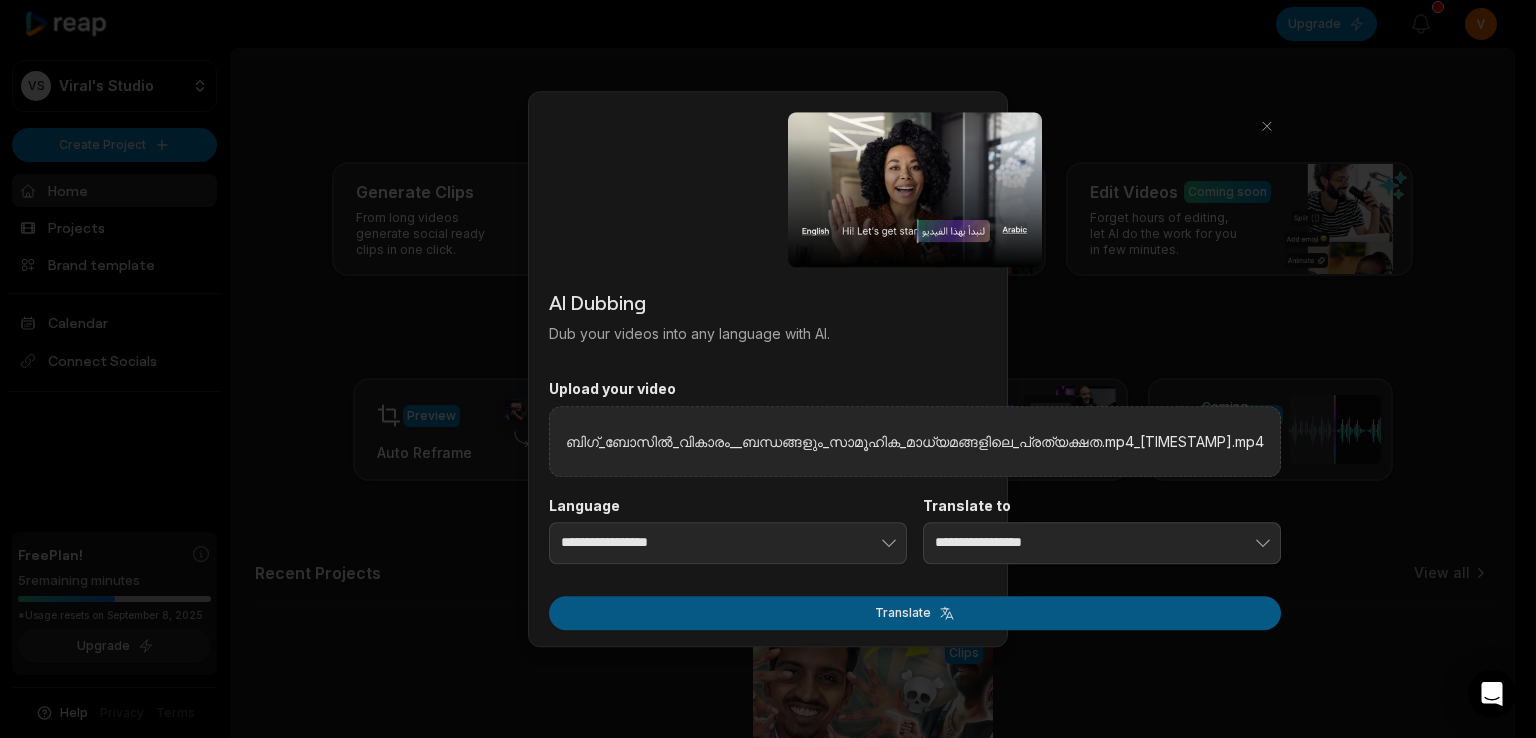 click on "Translate" at bounding box center (915, 613) 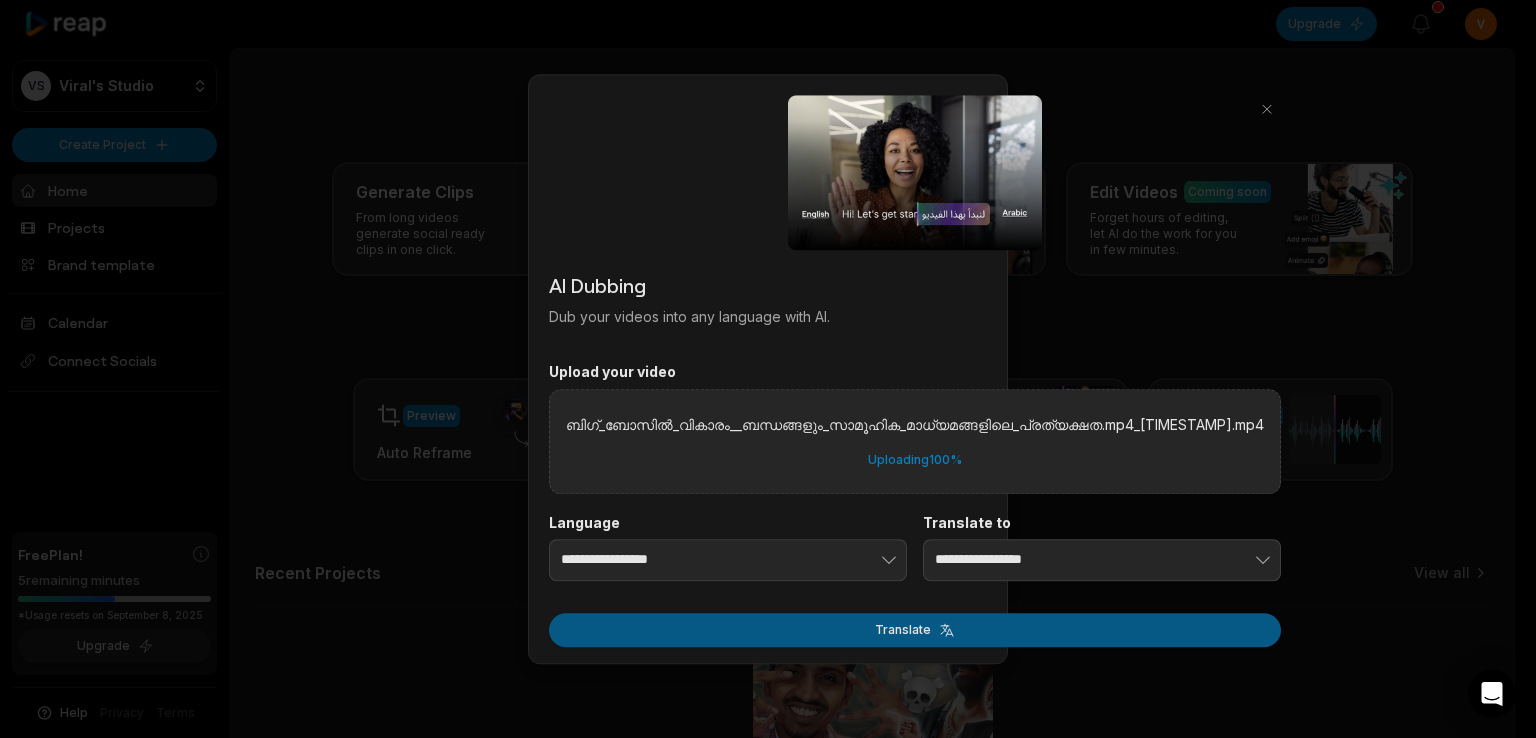 click on "Translate" at bounding box center [915, 630] 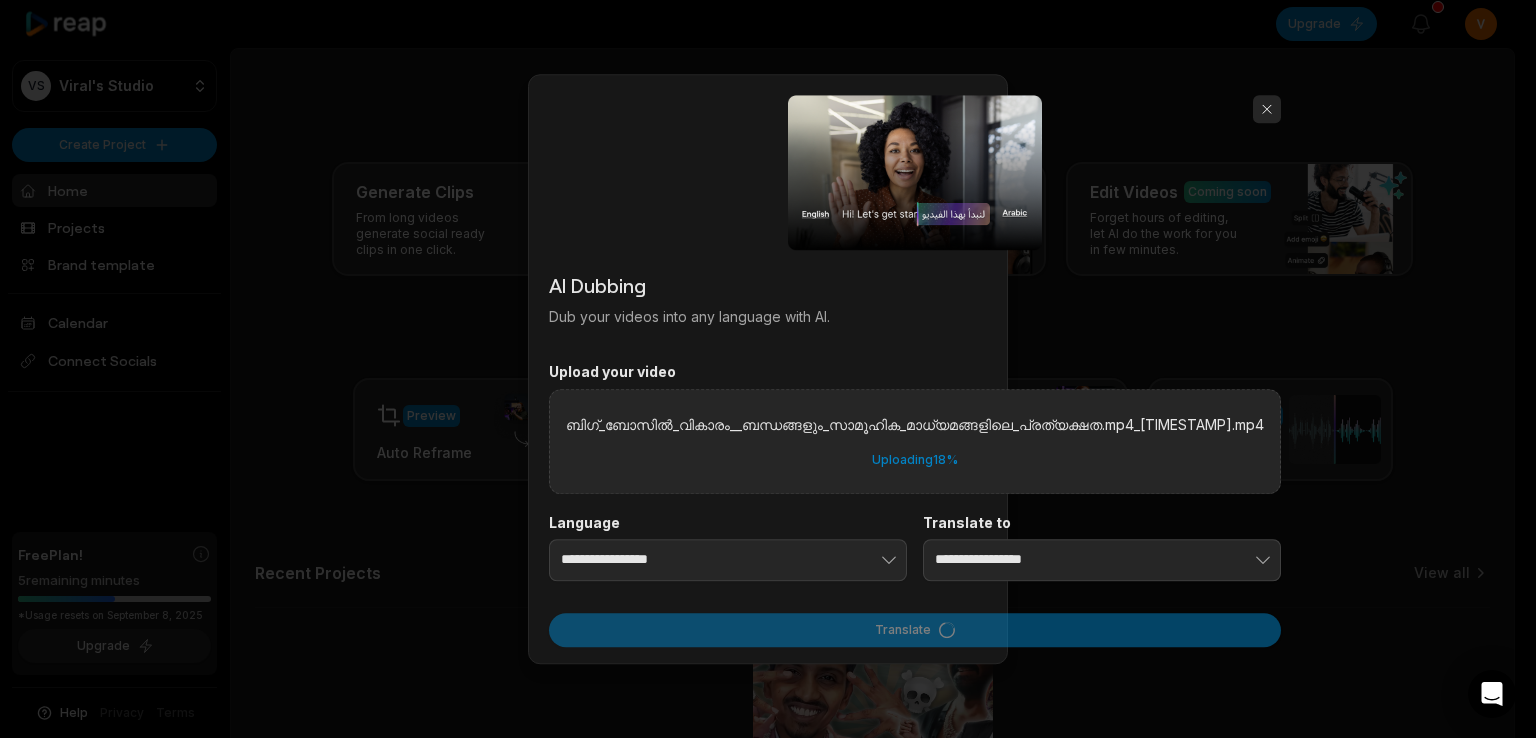 click at bounding box center (1267, 109) 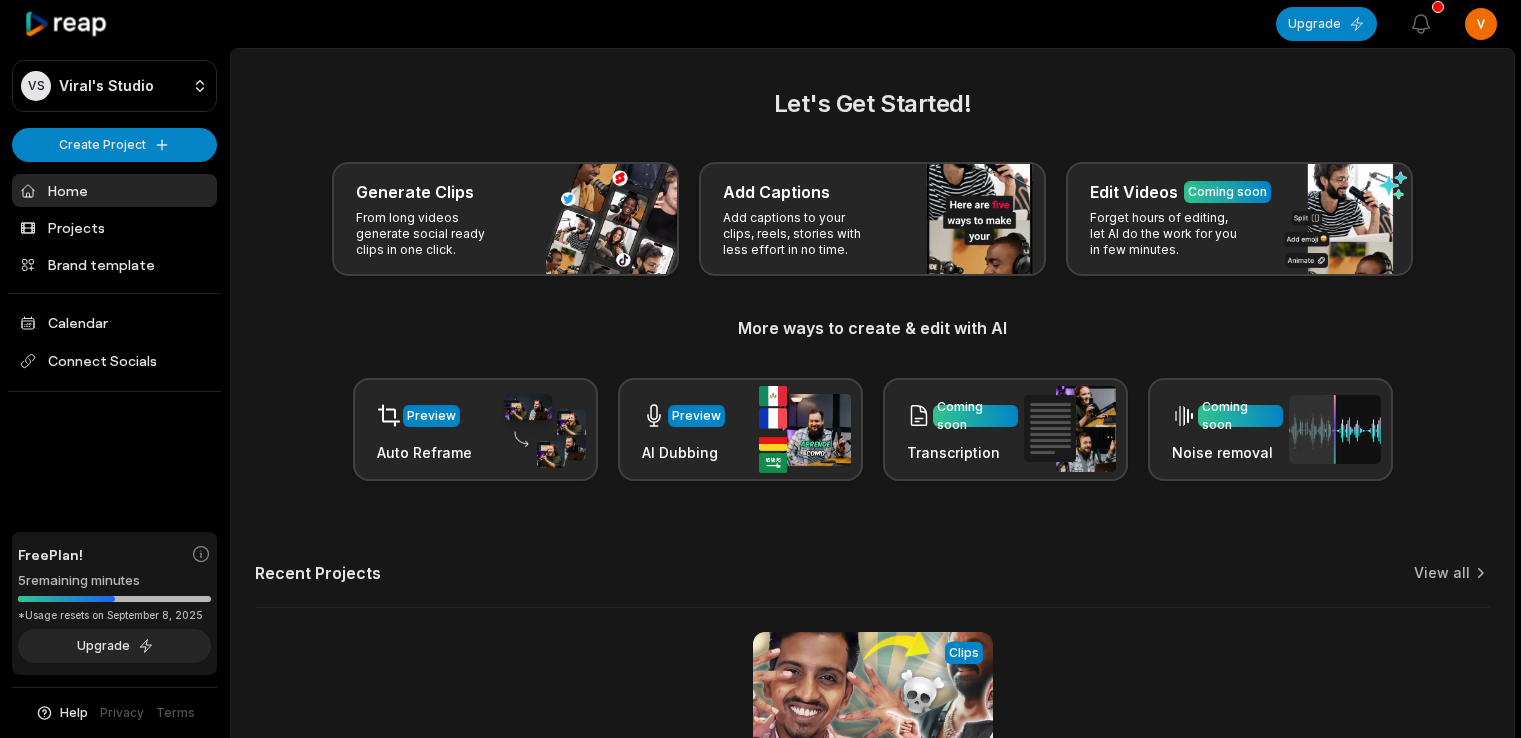 scroll, scrollTop: 0, scrollLeft: 0, axis: both 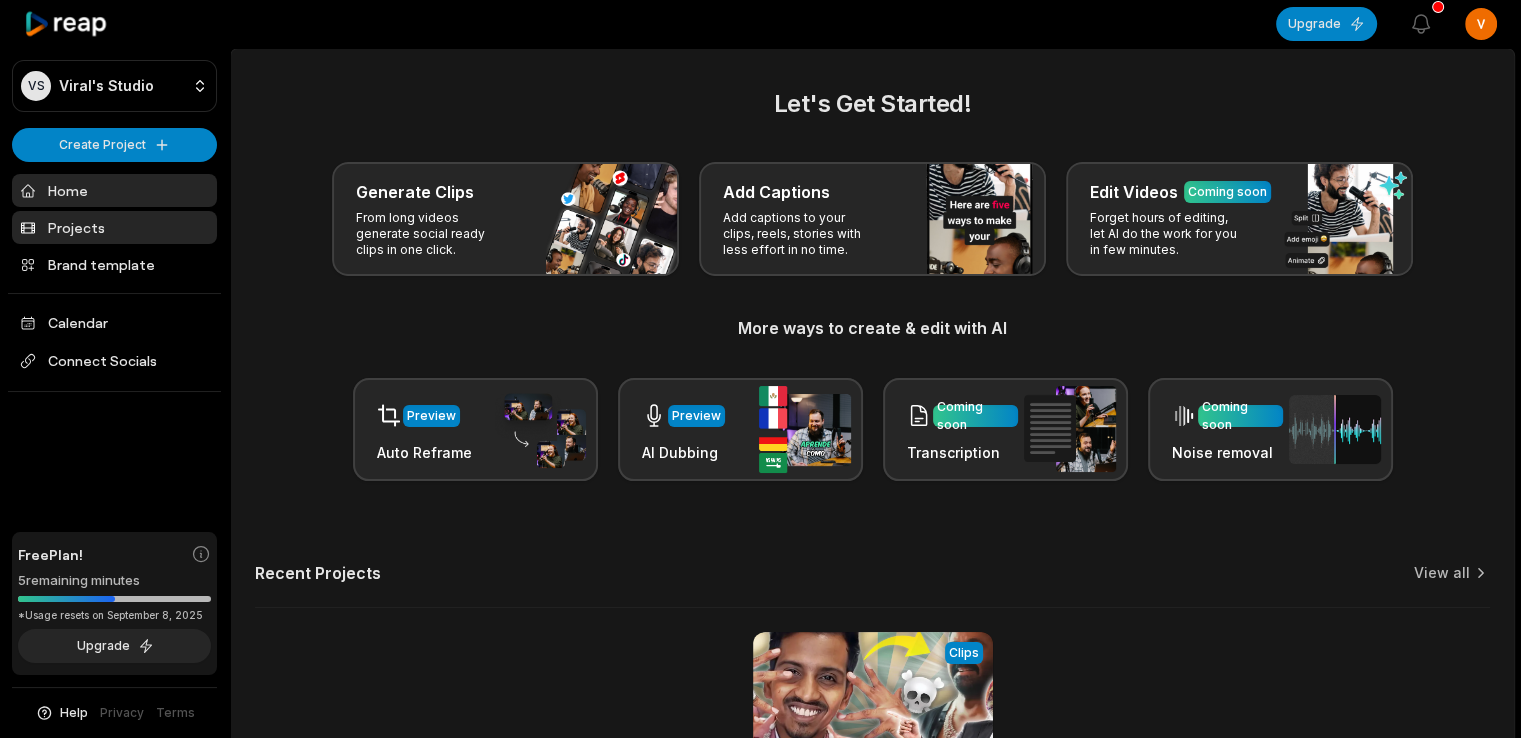 click on "Projects" at bounding box center (114, 227) 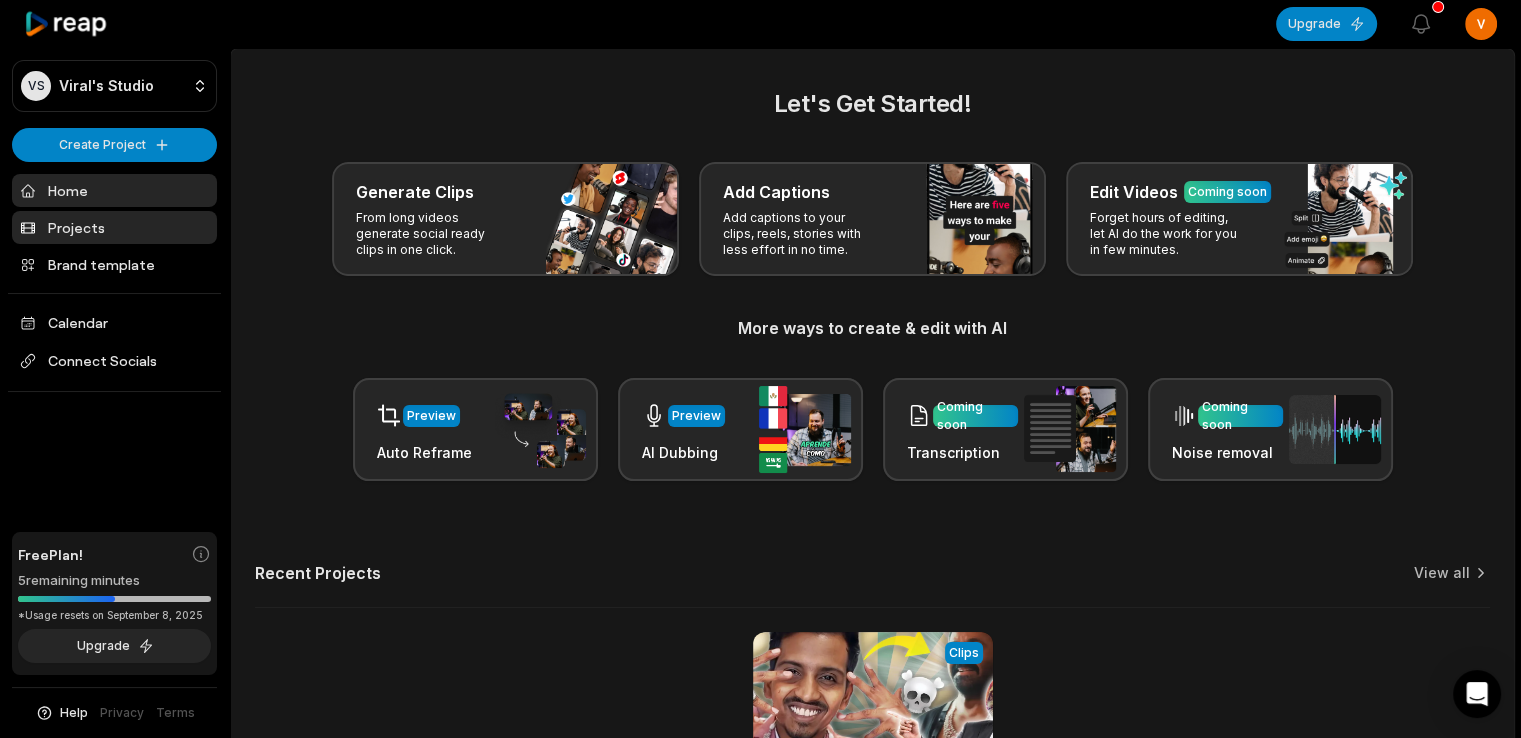 scroll, scrollTop: 0, scrollLeft: 0, axis: both 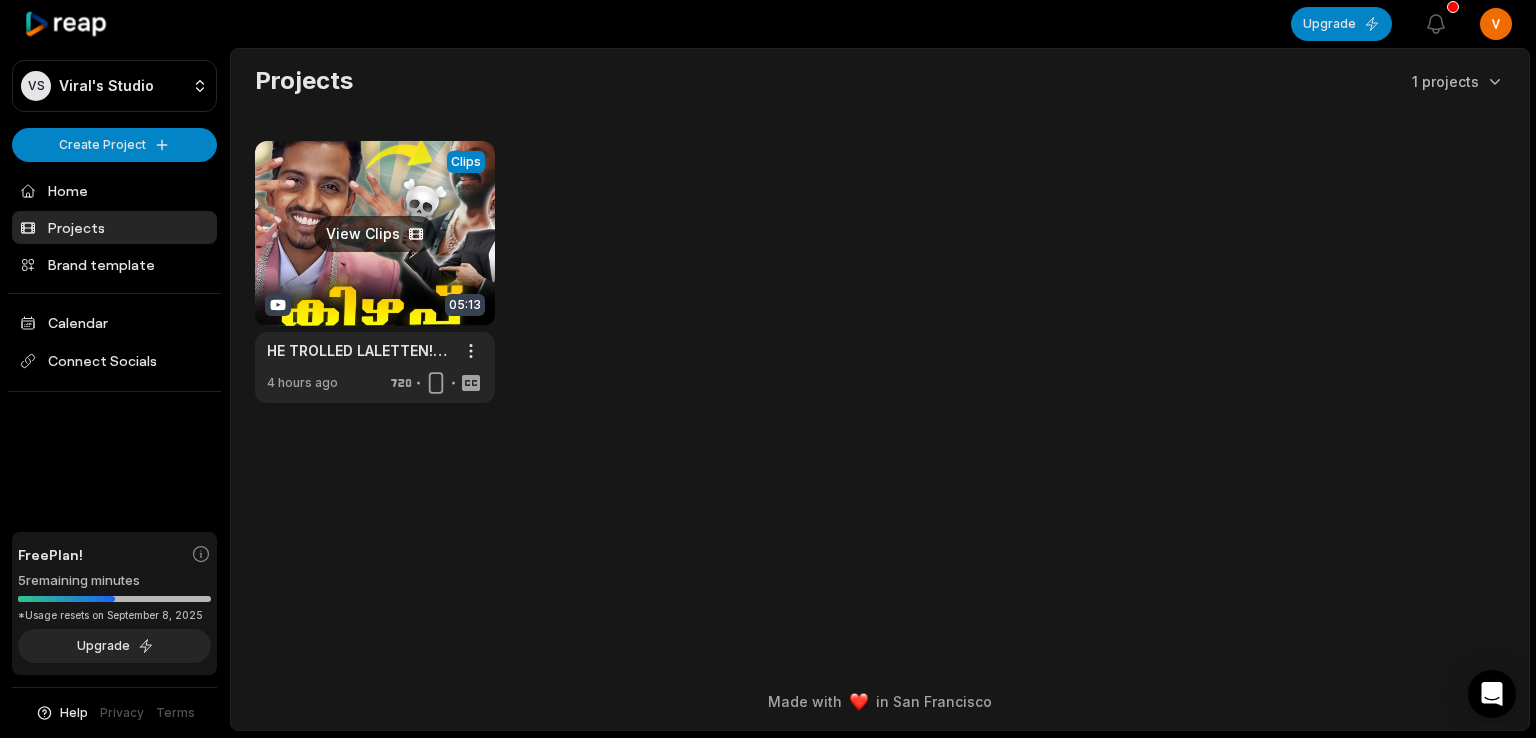 click at bounding box center [375, 272] 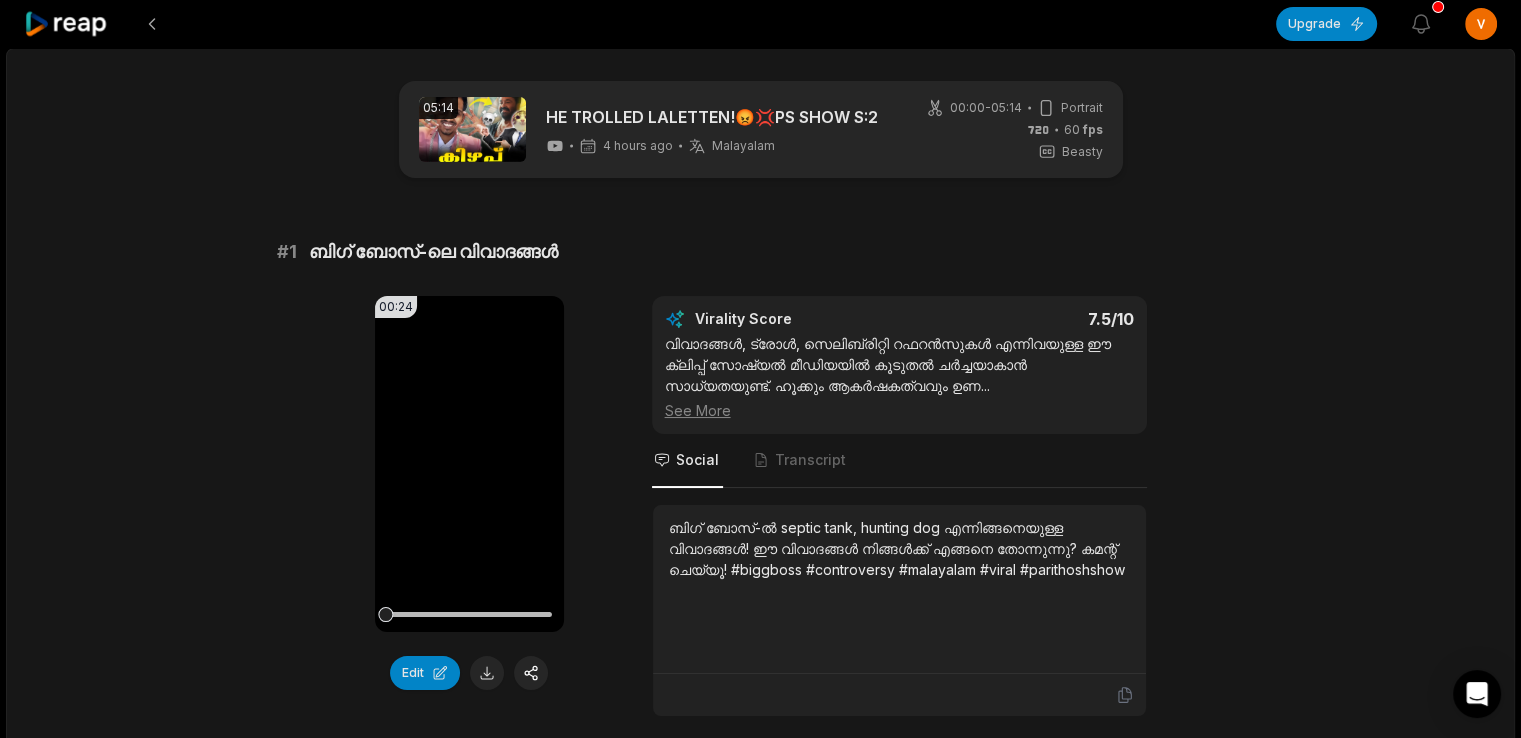 click on "See More" at bounding box center [899, 410] 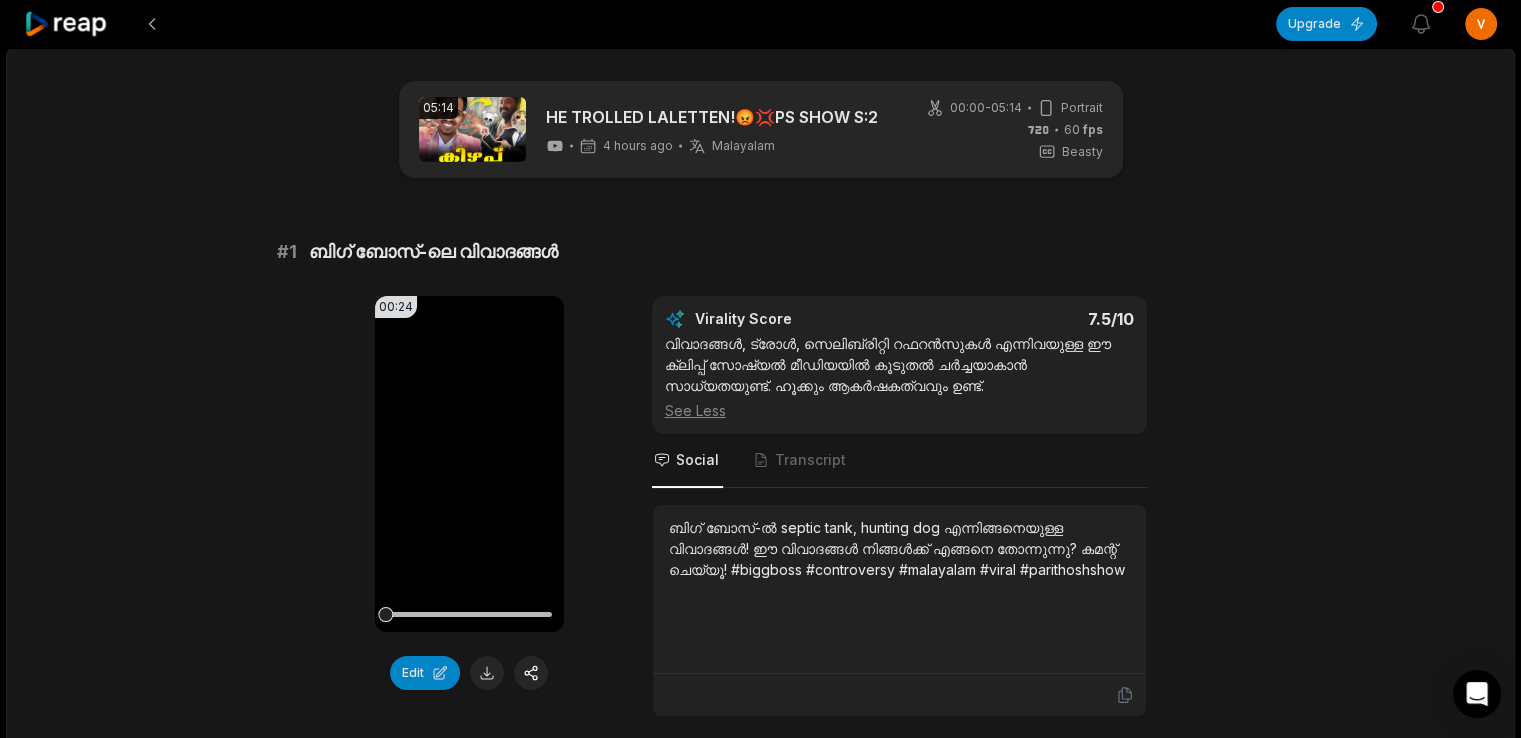 click on "See Less" at bounding box center [899, 410] 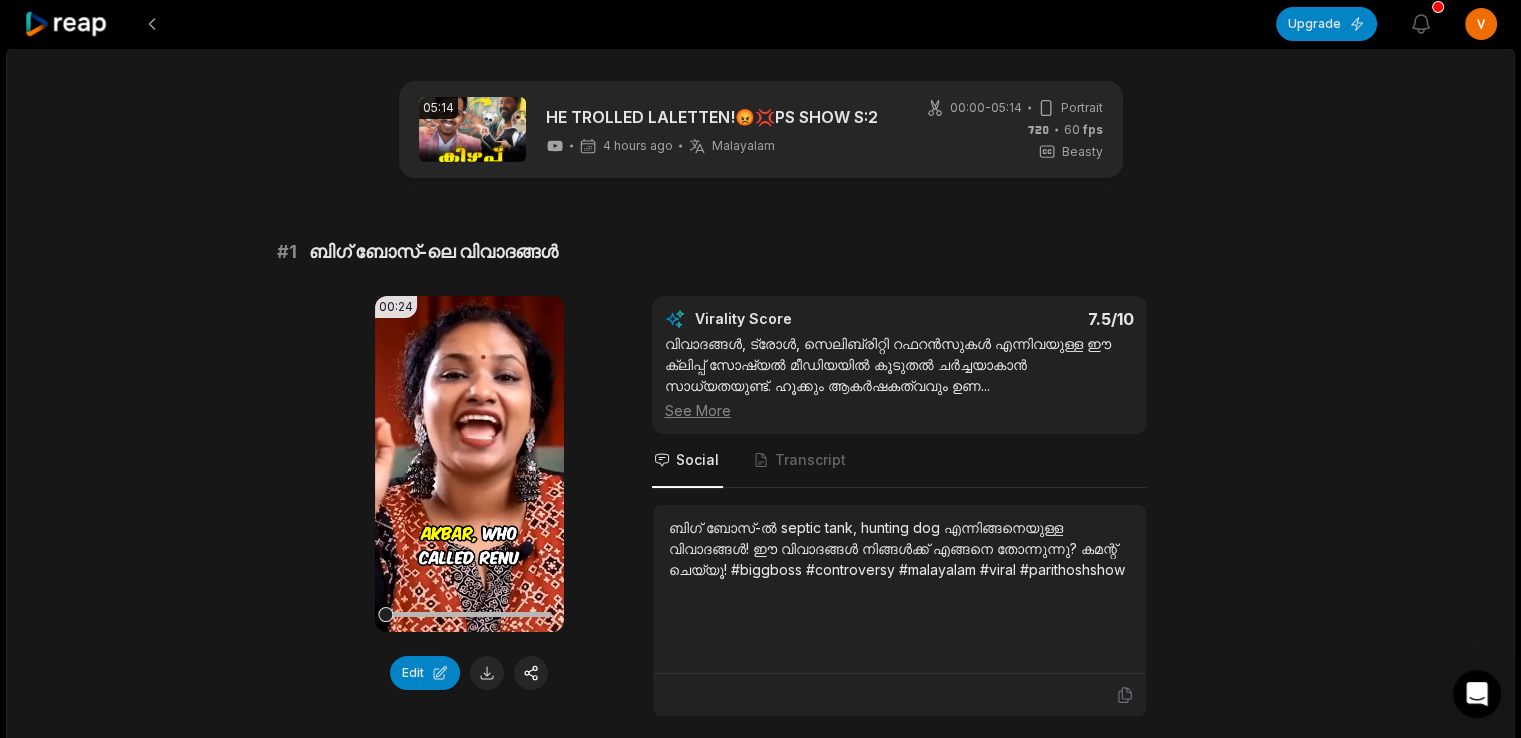 drag, startPoint x: 668, startPoint y: 333, endPoint x: 654, endPoint y: 309, distance: 27.784887 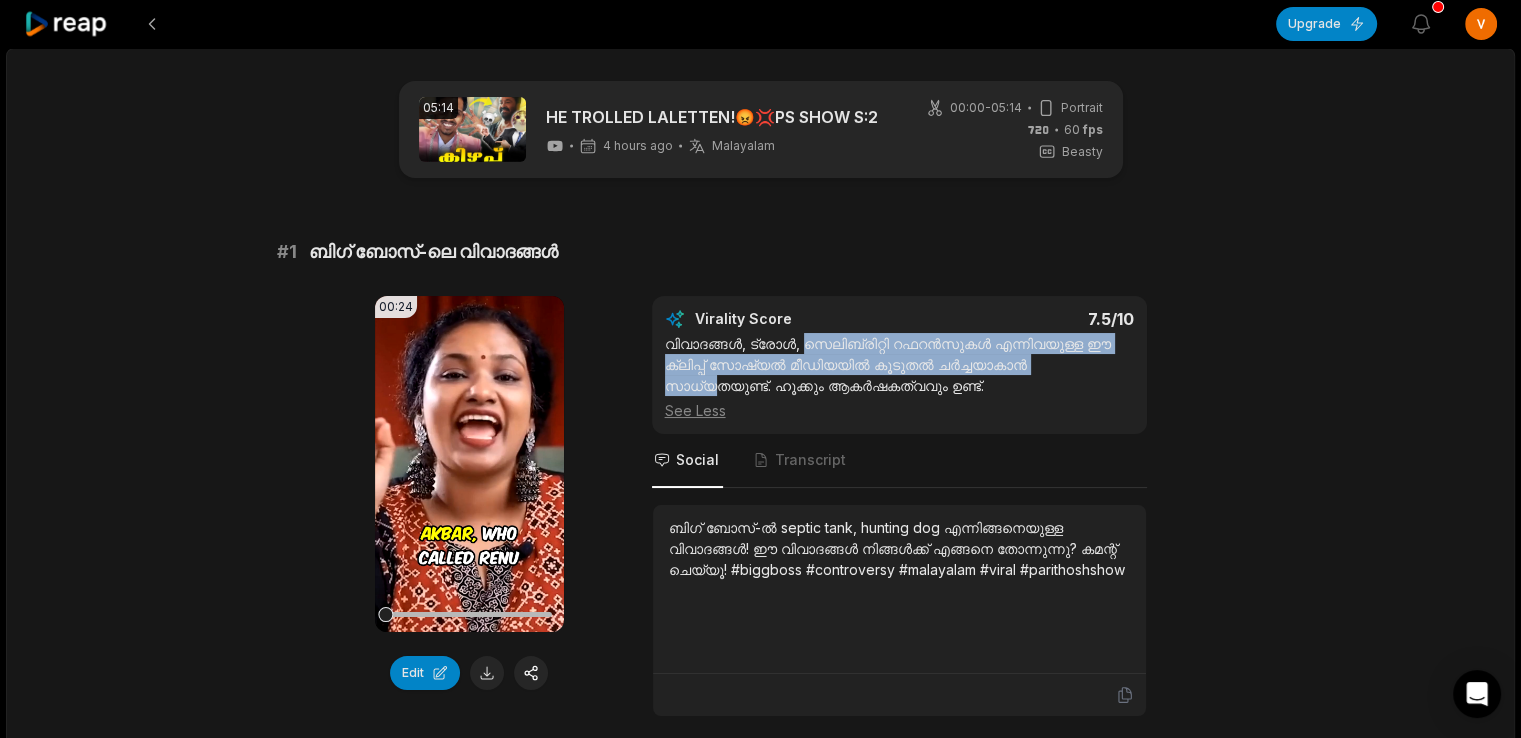 drag, startPoint x: 826, startPoint y: 334, endPoint x: 826, endPoint y: 392, distance: 58 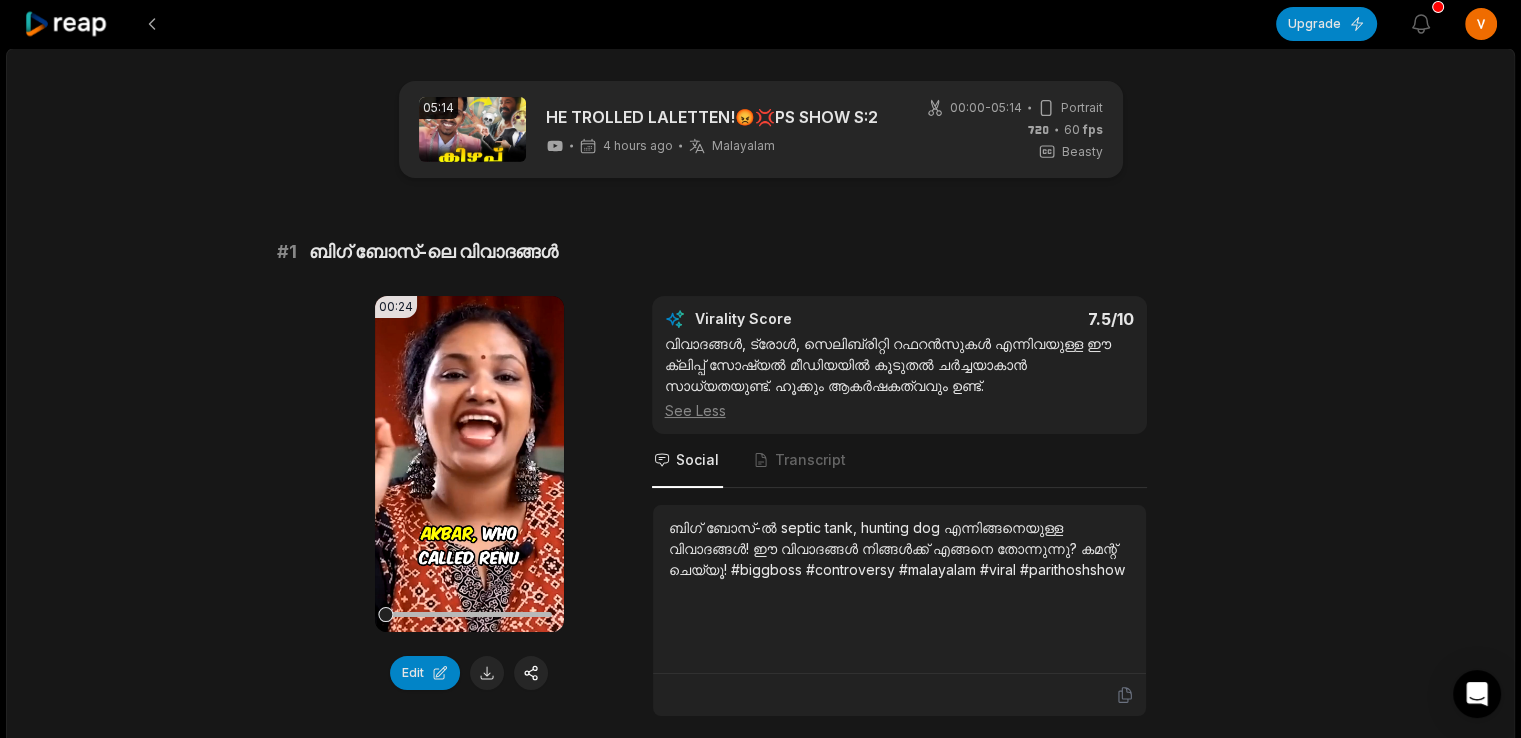click on "വിവാദങ്ങൾ, ട്രോൾ, സെലിബ്രിറ്റി റഫറൻസുകൾ എന്നിവയുള്ള ഈ ക്ലിപ്പ് സോഷ്യൽ മീഡിയയിൽ കൂടുതൽ ചർച്ചയാകാൻ സാധ്യതയുണ്ട്. ഹൂക്കും ആകർഷകത്വവും ഉണ്ട്.   See Less" at bounding box center (899, 377) 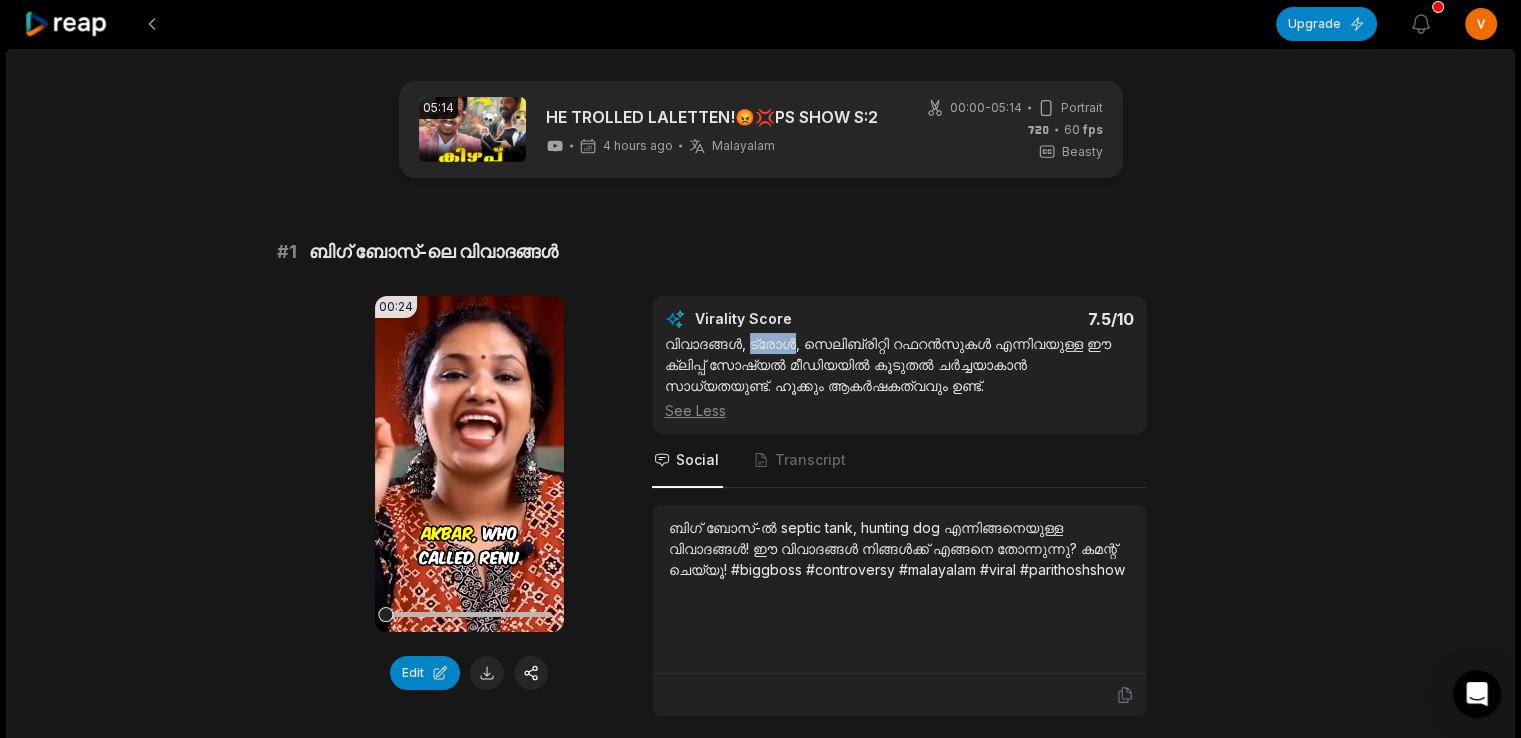 click on "വിവാദങ്ങൾ, ട്രോൾ, സെലിബ്രിറ്റി റഫറൻസുകൾ എന്നിവയുള്ള ഈ ക്ലിപ്പ് സോഷ്യൽ മീഡിയയിൽ കൂടുതൽ ചർച്ചയാകാൻ സാധ്യതയുണ്ട്. ഹൂക്കും ആകർഷകത്വവും ഉണ്ട്.   See Less" at bounding box center [899, 377] 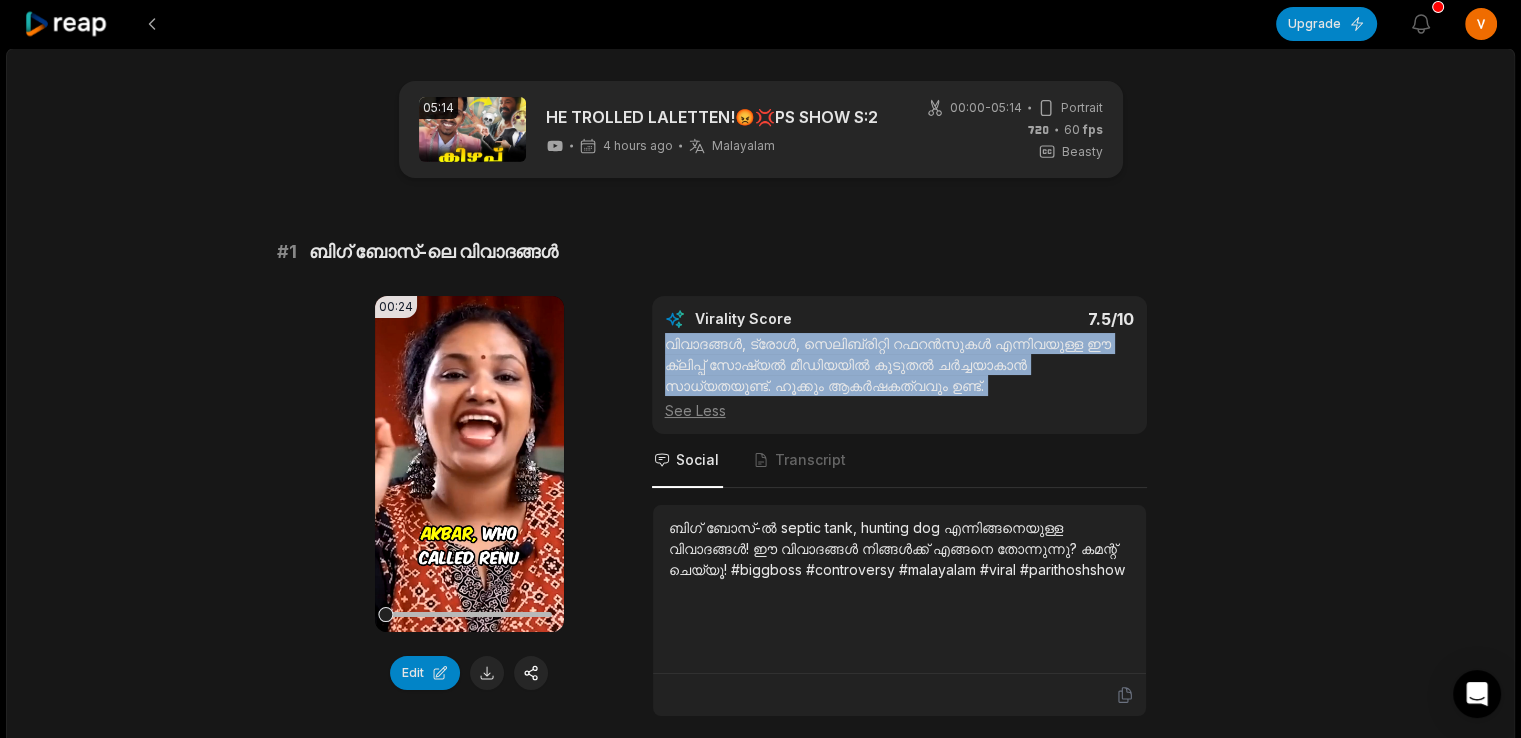 click on "വിവാദങ്ങൾ, ട്രോൾ, സെലിബ്രിറ്റി റഫറൻസുകൾ എന്നിവയുള്ള ഈ ക്ലിപ്പ് സോഷ്യൽ മീഡിയയിൽ കൂടുതൽ ചർച്ചയാകാൻ സാധ്യതയുണ്ട്. ഹൂക്കും ആകർഷകത്വവും ഉണ്ട്.   See Less" at bounding box center [899, 377] 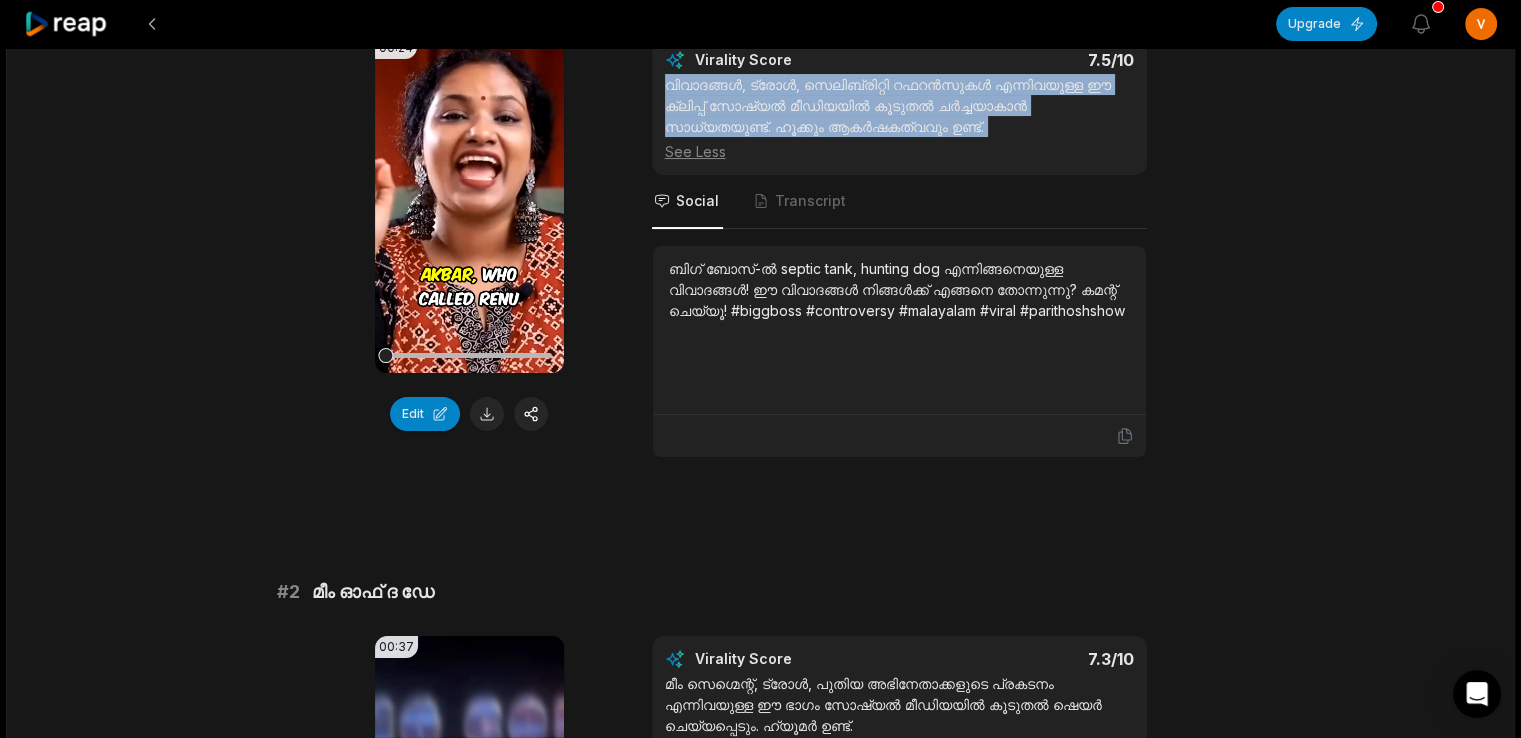 scroll, scrollTop: 247, scrollLeft: 0, axis: vertical 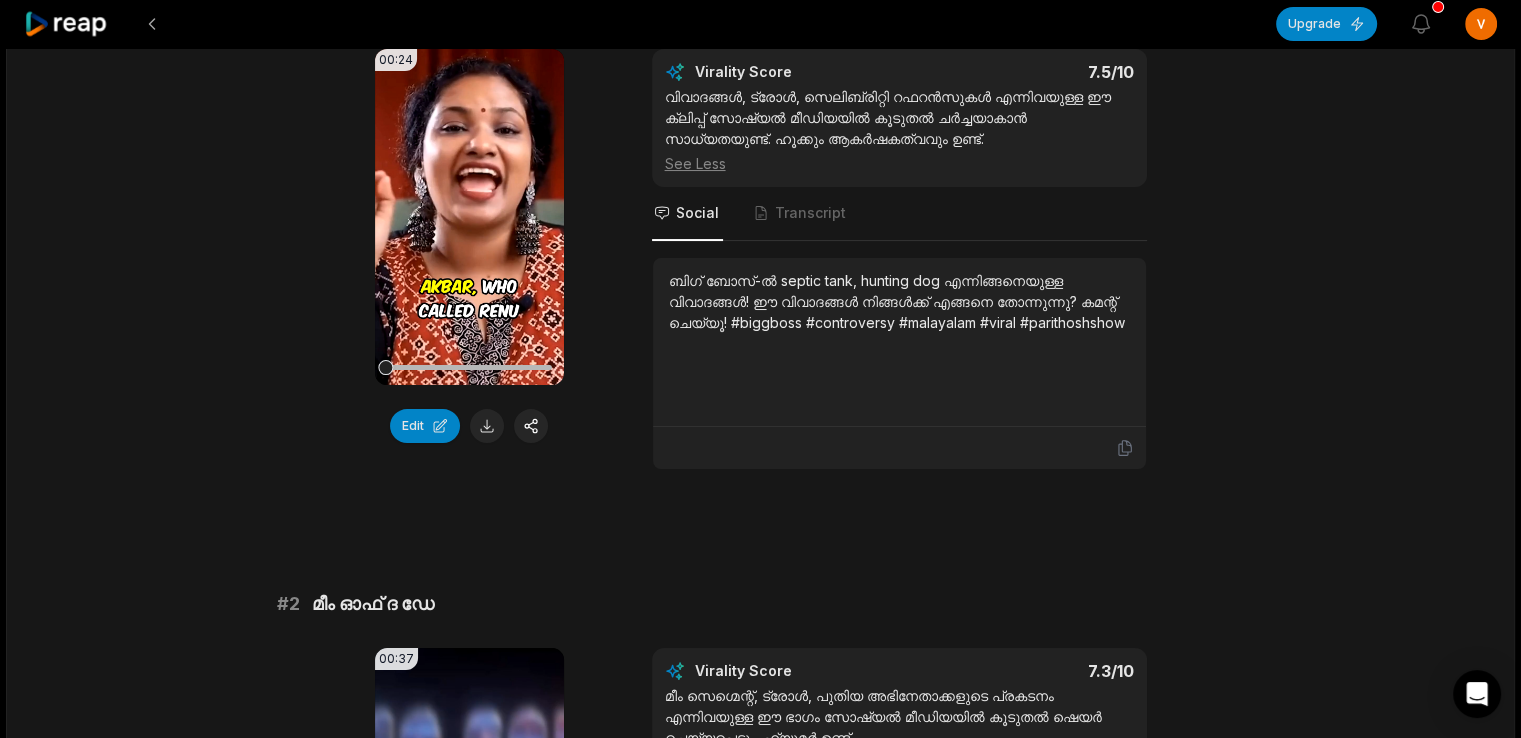 click on "ബിഗ് ബോസ്-ൽ septic tank, hunting dog എന്നിങ്ങനെയുള്ള വിവാദങ്ങൾ! ഈ വിവാദങ്ങൾ നിങ്ങൾക്ക് എങ്ങനെ തോന്നുന്നു? കമന്റ് ചെയ്യൂ! #biggboss #controversy #malayalam #viral #parithoshshow" at bounding box center [899, 301] 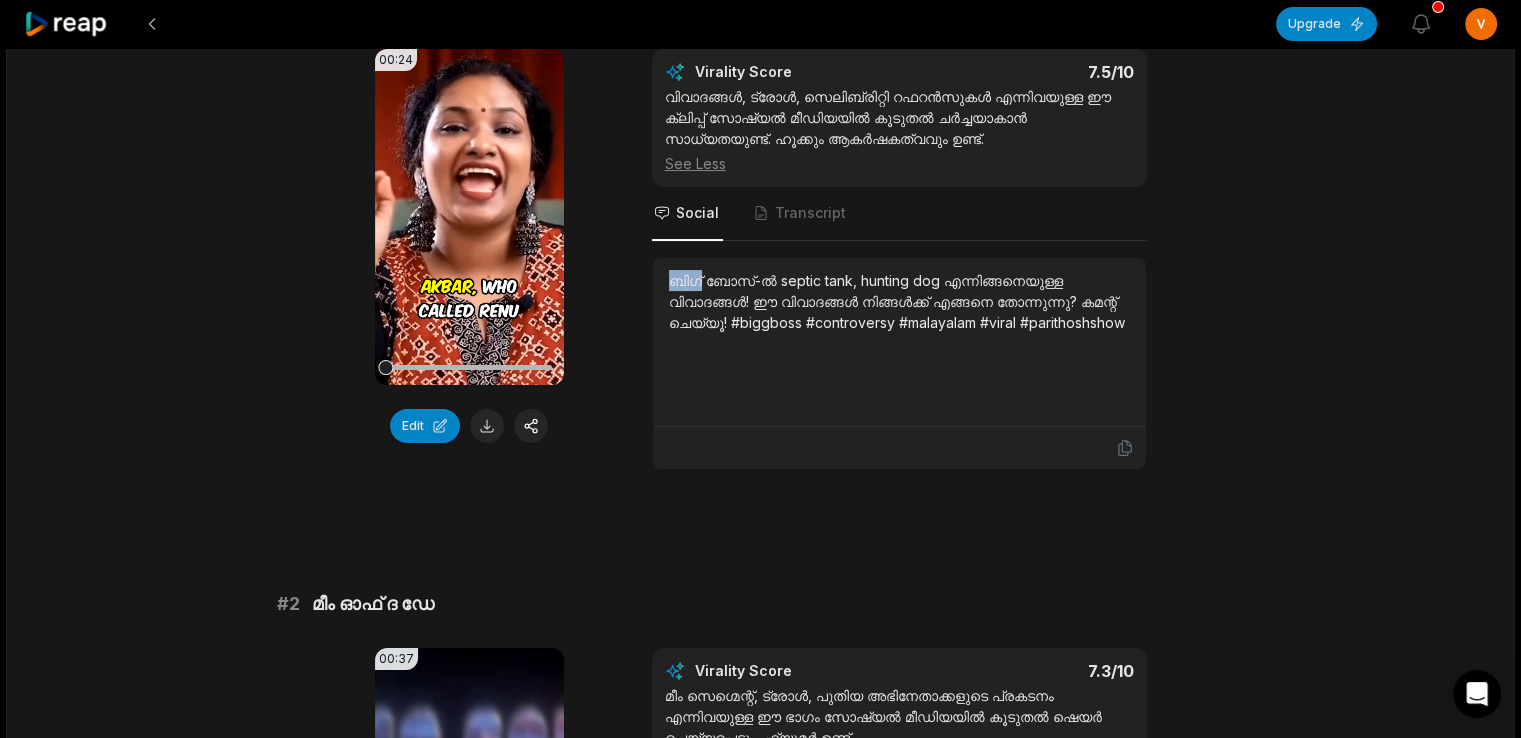 click on "ബിഗ് ബോസ്-ൽ septic tank, hunting dog എന്നിങ്ങനെയുള്ള വിവാദങ്ങൾ! ഈ വിവാദങ്ങൾ നിങ്ങൾക്ക് എങ്ങനെ തോന്നുന്നു? കമന്റ് ചെയ്യൂ! #biggboss #controversy #malayalam #viral #parithoshshow" at bounding box center (899, 301) 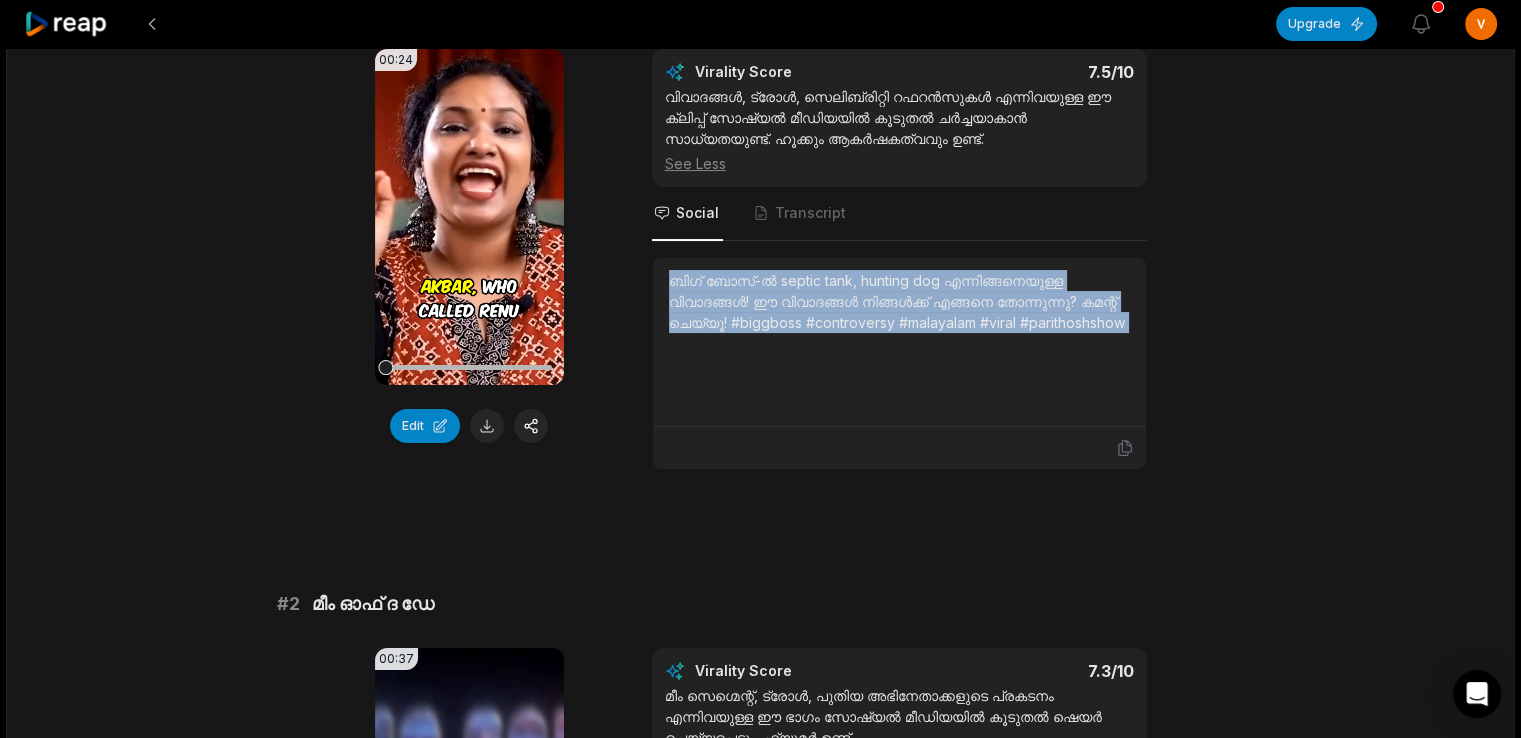 click on "ബിഗ് ബോസ്-ൽ septic tank, hunting dog എന്നിങ്ങനെയുള്ള വിവാദങ്ങൾ! ഈ വിവാദങ്ങൾ നിങ്ങൾക്ക് എങ്ങനെ തോന്നുന്നു? കമന്റ് ചെയ്യൂ! #biggboss #controversy #malayalam #viral #parithoshshow" at bounding box center (899, 301) 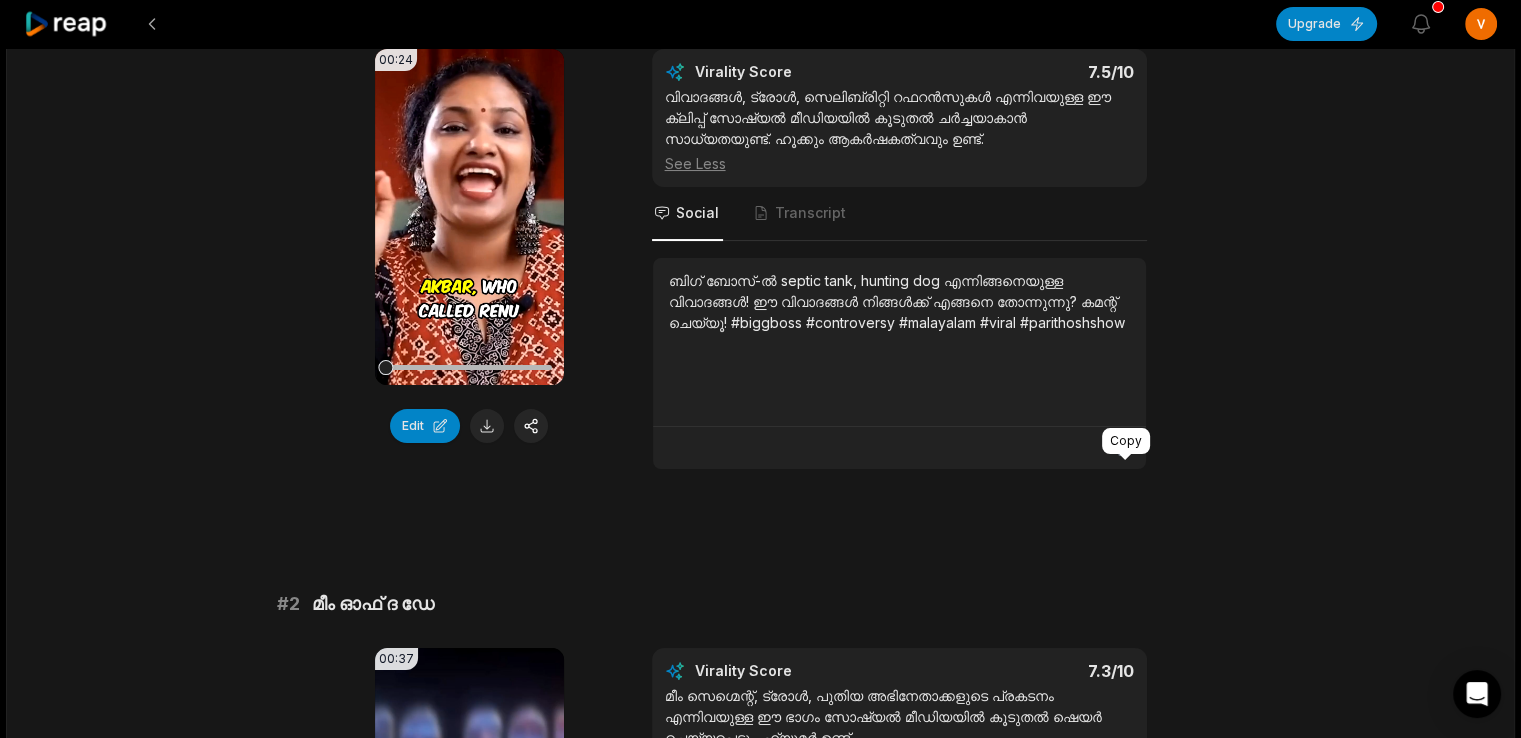 click on "Copy" at bounding box center [1126, 441] 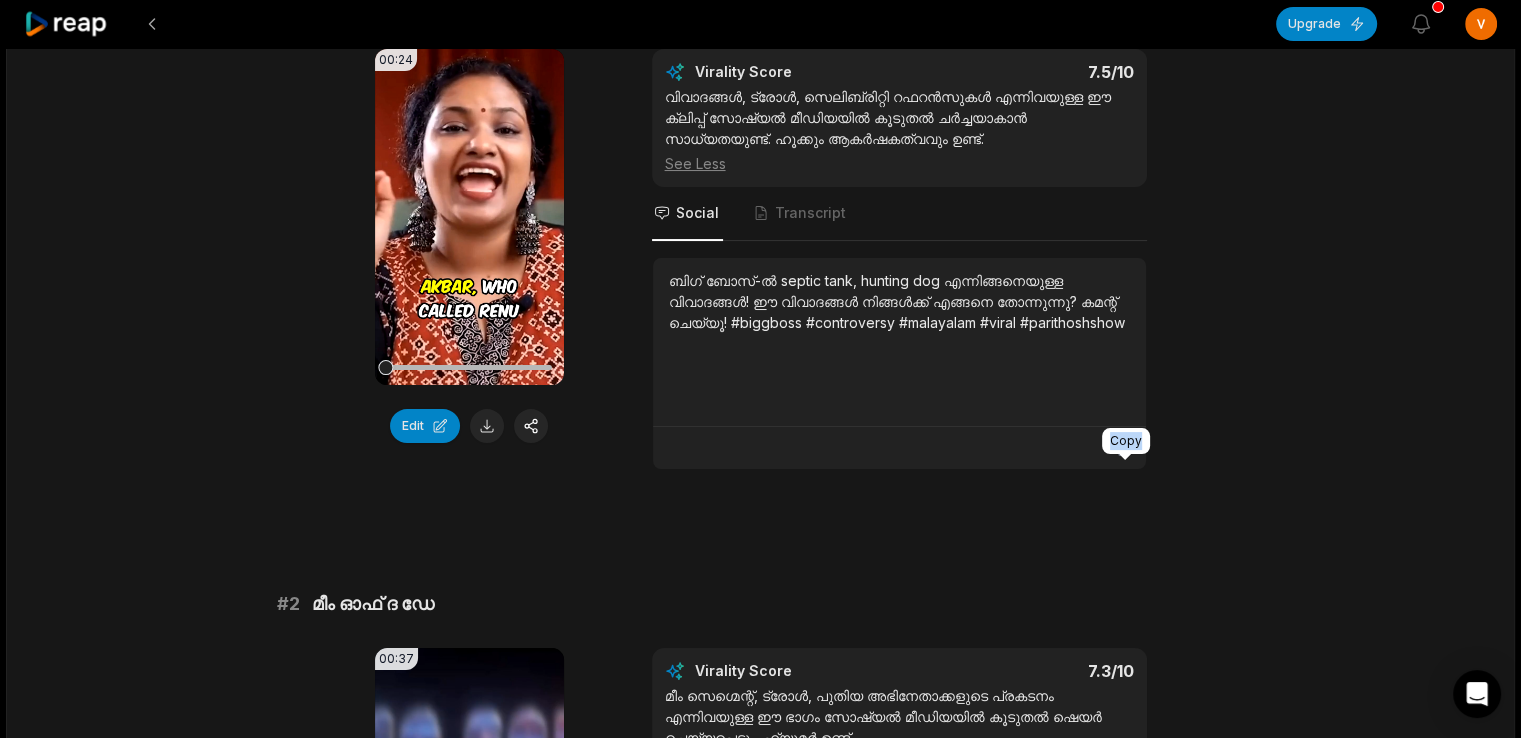 click on "Copy" at bounding box center [1126, 441] 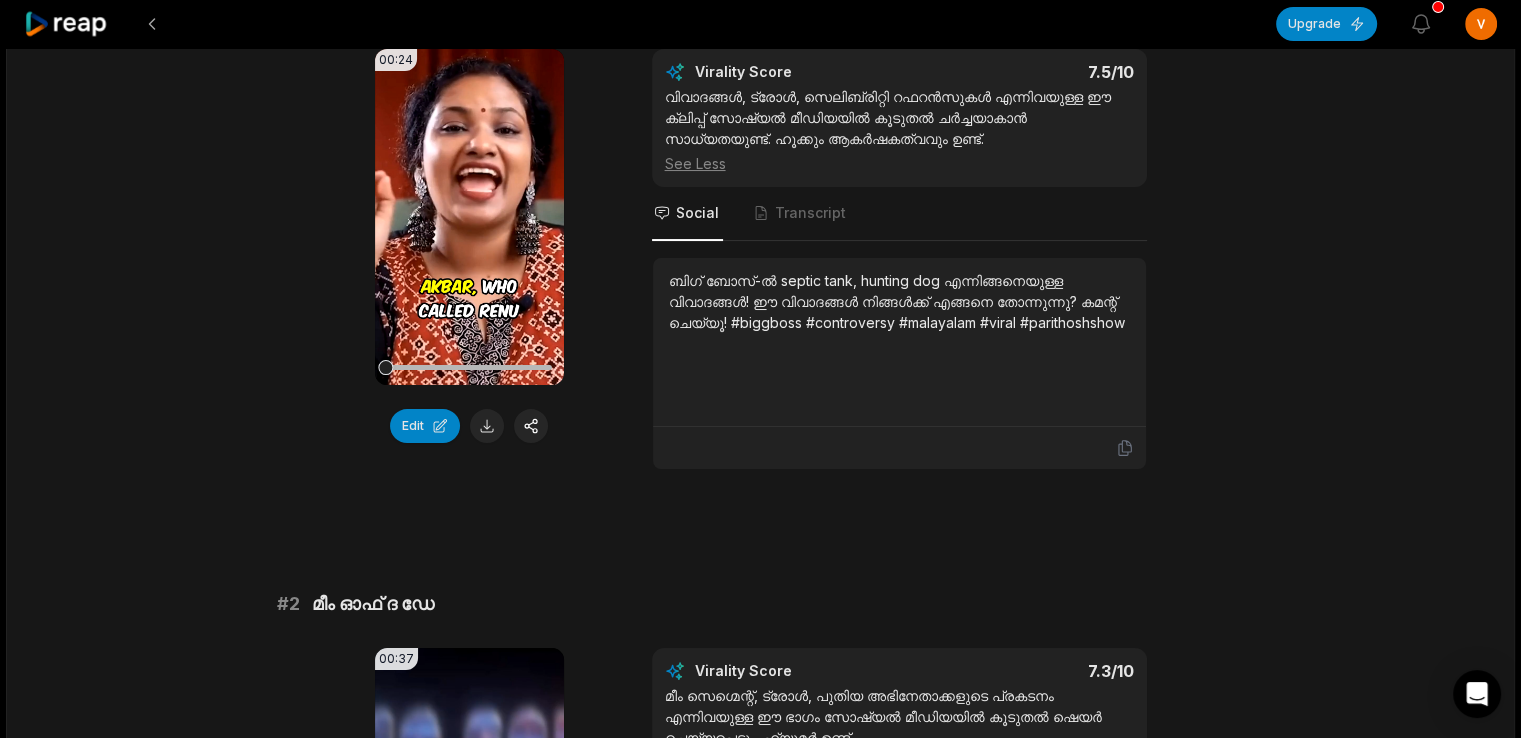 click on "ബിഗ് ബോസ്-ൽ septic tank, hunting dog എന്നിങ്ങനെയുള്ള വിവാദങ്ങൾ! ഈ വിവാദങ്ങൾ നിങ്ങൾക്ക് എങ്ങനെ തോന്നുന്നു? കമന്റ് ചെയ്യൂ! #biggboss #controversy #malayalam #viral #parithoshshow" at bounding box center (899, 301) 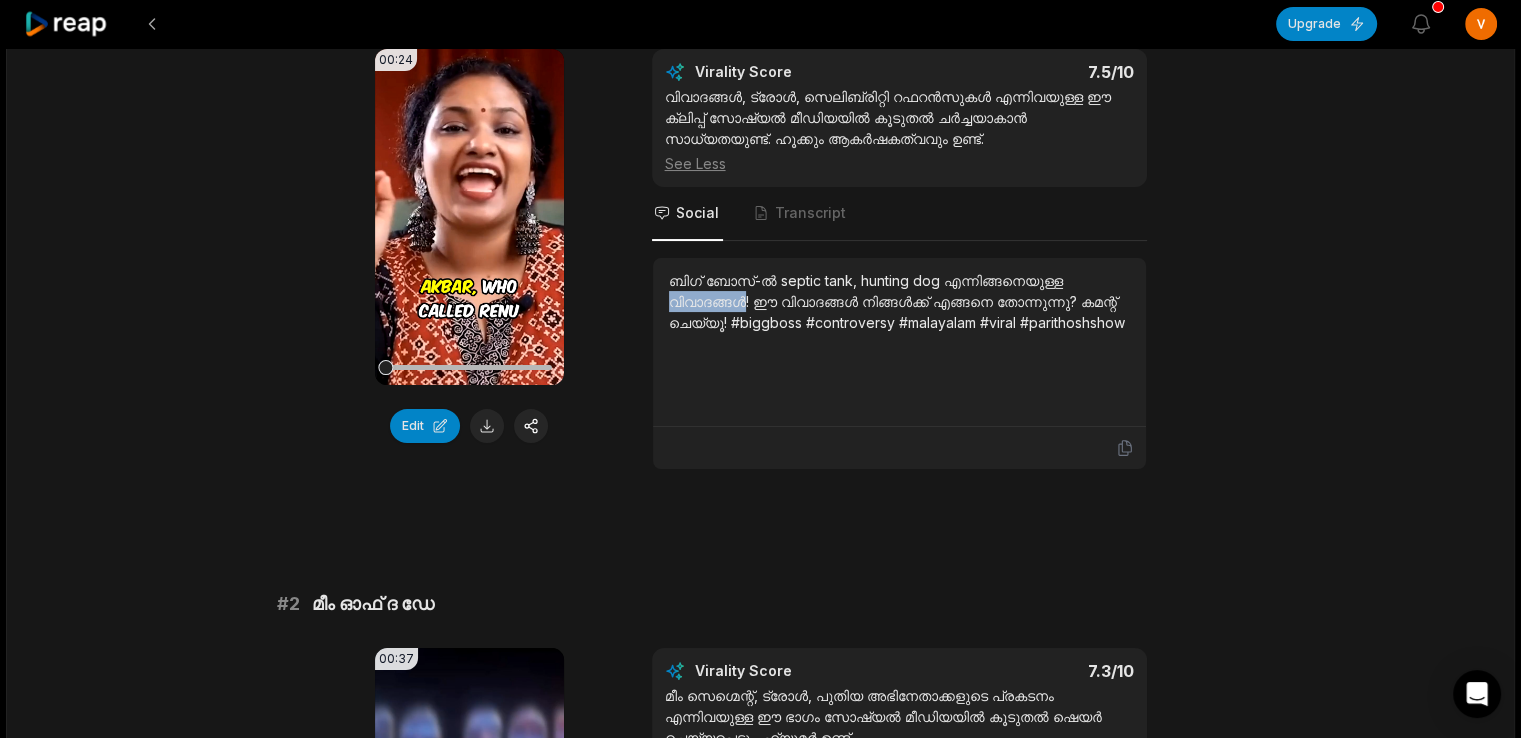 click on "ബിഗ് ബോസ്-ൽ septic tank, hunting dog എന്നിങ്ങനെയുള്ള വിവാദങ്ങൾ! ഈ വിവാദങ്ങൾ നിങ്ങൾക്ക് എങ്ങനെ തോന്നുന്നു? കമന്റ് ചെയ്യൂ! #biggboss #controversy #malayalam #viral #parithoshshow" at bounding box center [899, 301] 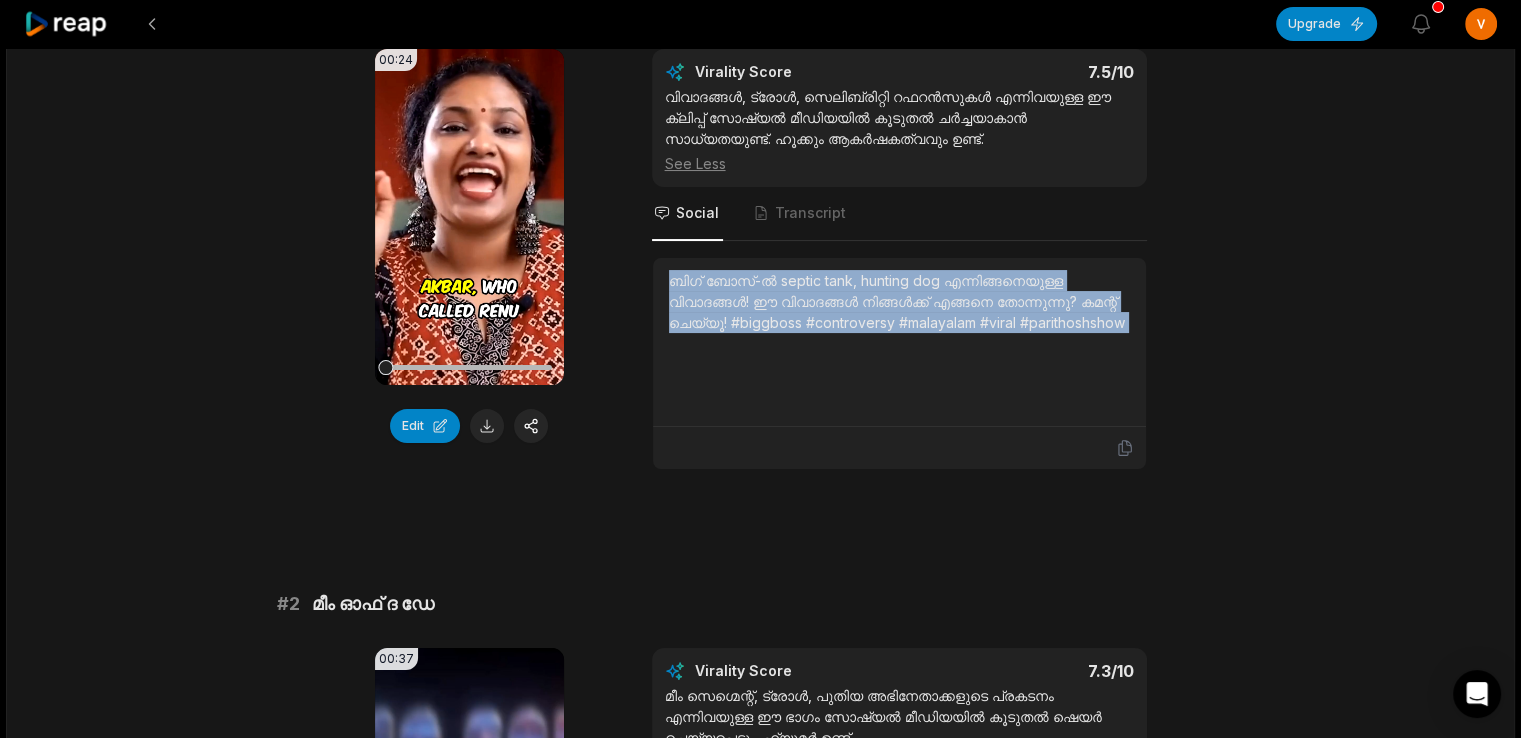 click on "ബിഗ് ബോസ്-ൽ septic tank, hunting dog എന്നിങ്ങനെയുള്ള വിവാദങ്ങൾ! ഈ വിവാദങ്ങൾ നിങ്ങൾക്ക് എങ്ങനെ തോന്നുന്നു? കമന്റ് ചെയ്യൂ! #biggboss #controversy #malayalam #viral #parithoshshow" at bounding box center (899, 301) 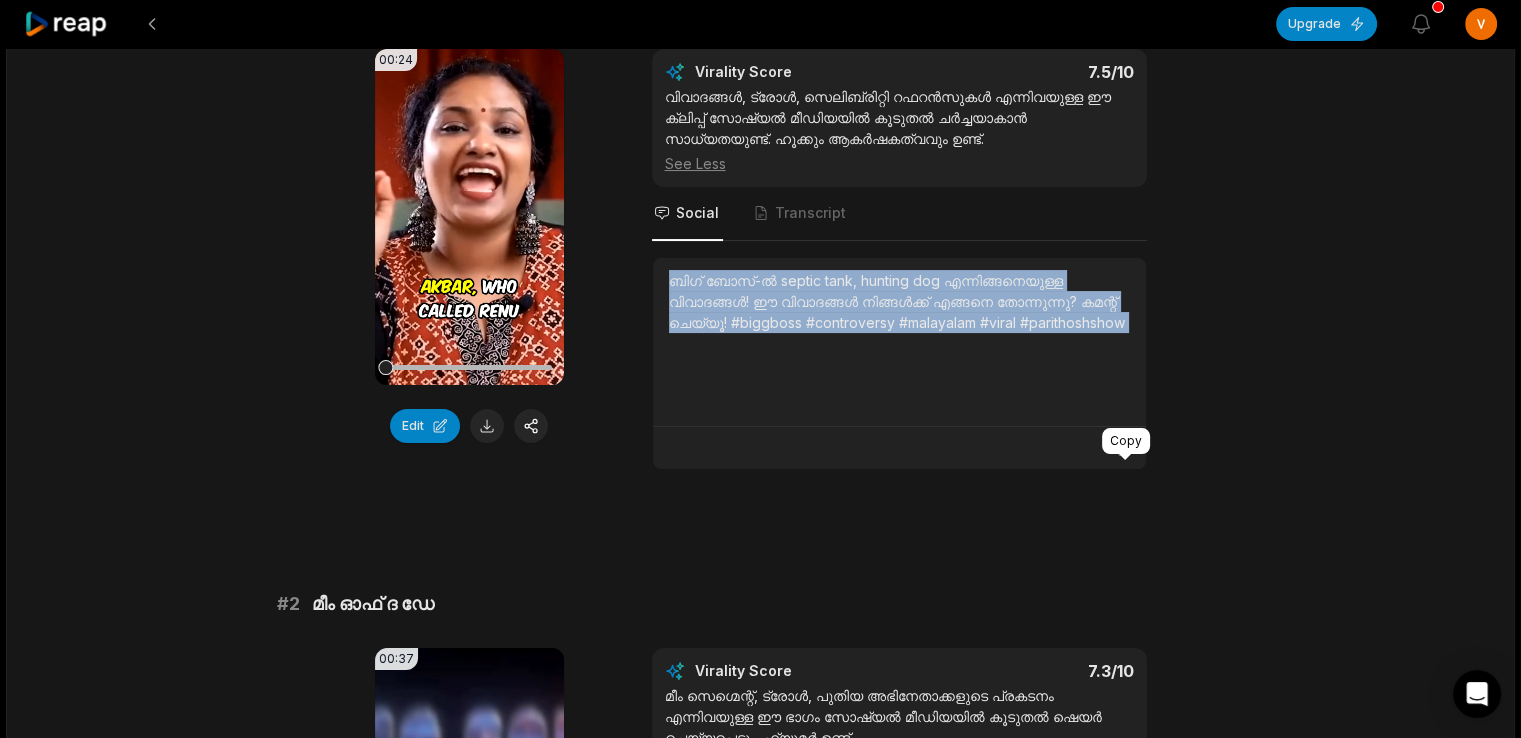 click 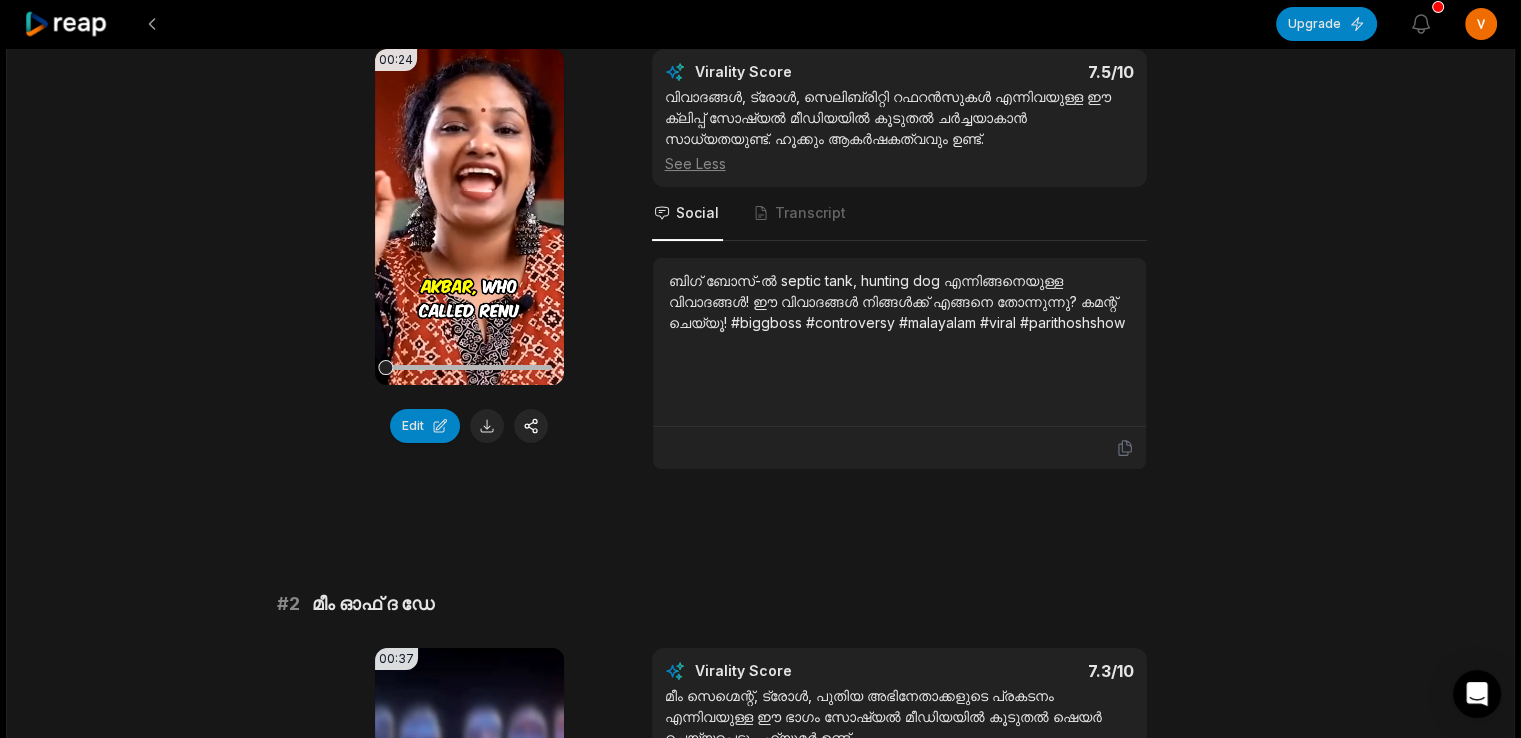 click on "വിവാദങ്ങൾ, ട്രോൾ, സെലിബ്രിറ്റി റഫറൻസുകൾ എന്നിവയുള്ള ഈ ക്ലിപ്പ് സോഷ്യൽ മീഡിയയിൽ കൂടുതൽ ചർച്ചയാകാൻ സാധ്യതയുണ്ട്. ഹൂക്കും ആകർഷകത്വവും ഉണ്ട്.   See Less" at bounding box center (899, 130) 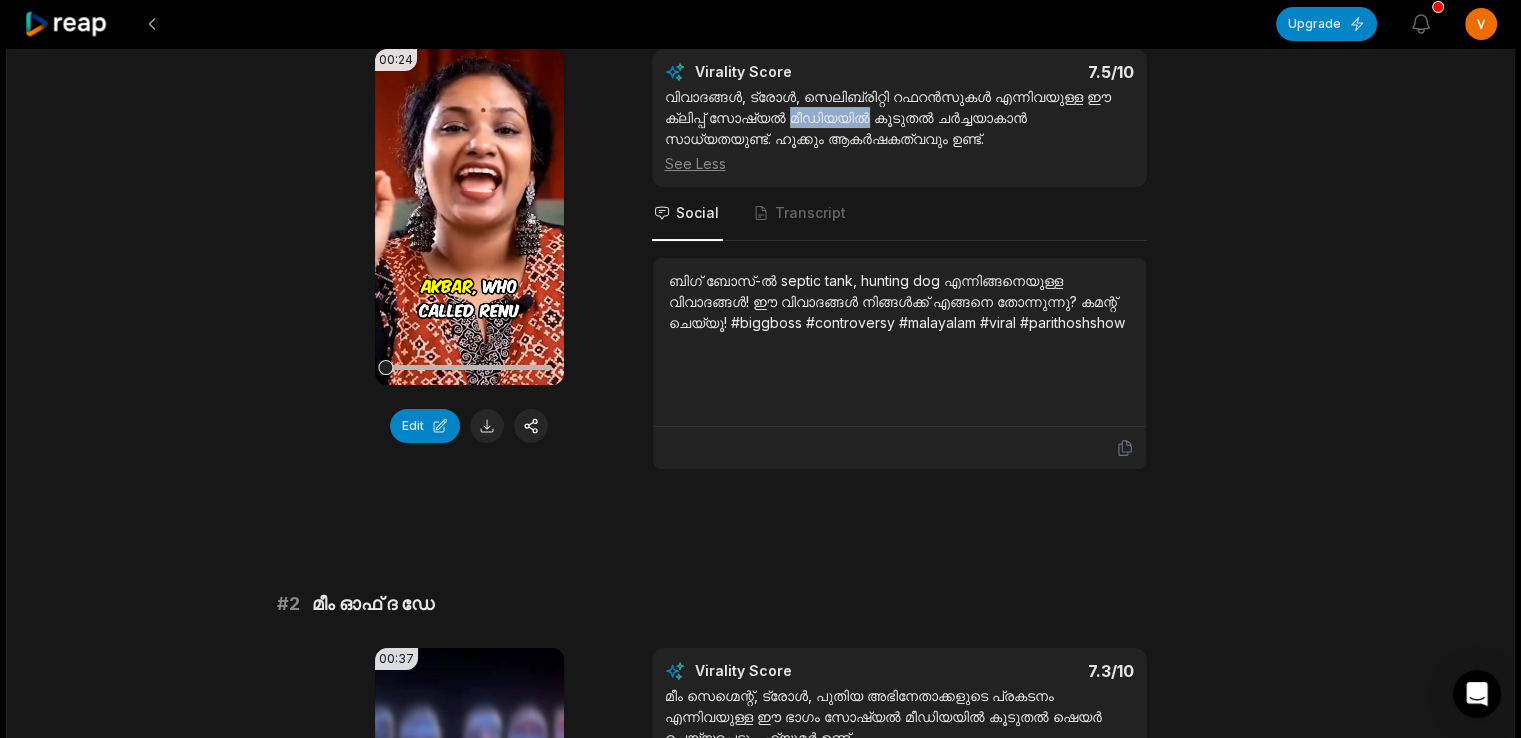 click on "വിവാദങ്ങൾ, ട്രോൾ, സെലിബ്രിറ്റി റഫറൻസുകൾ എന്നിവയുള്ള ഈ ക്ലിപ്പ് സോഷ്യൽ മീഡിയയിൽ കൂടുതൽ ചർച്ചയാകാൻ സാധ്യതയുണ്ട്. ഹൂക്കും ആകർഷകത്വവും ഉണ്ട്.   See Less" at bounding box center (899, 130) 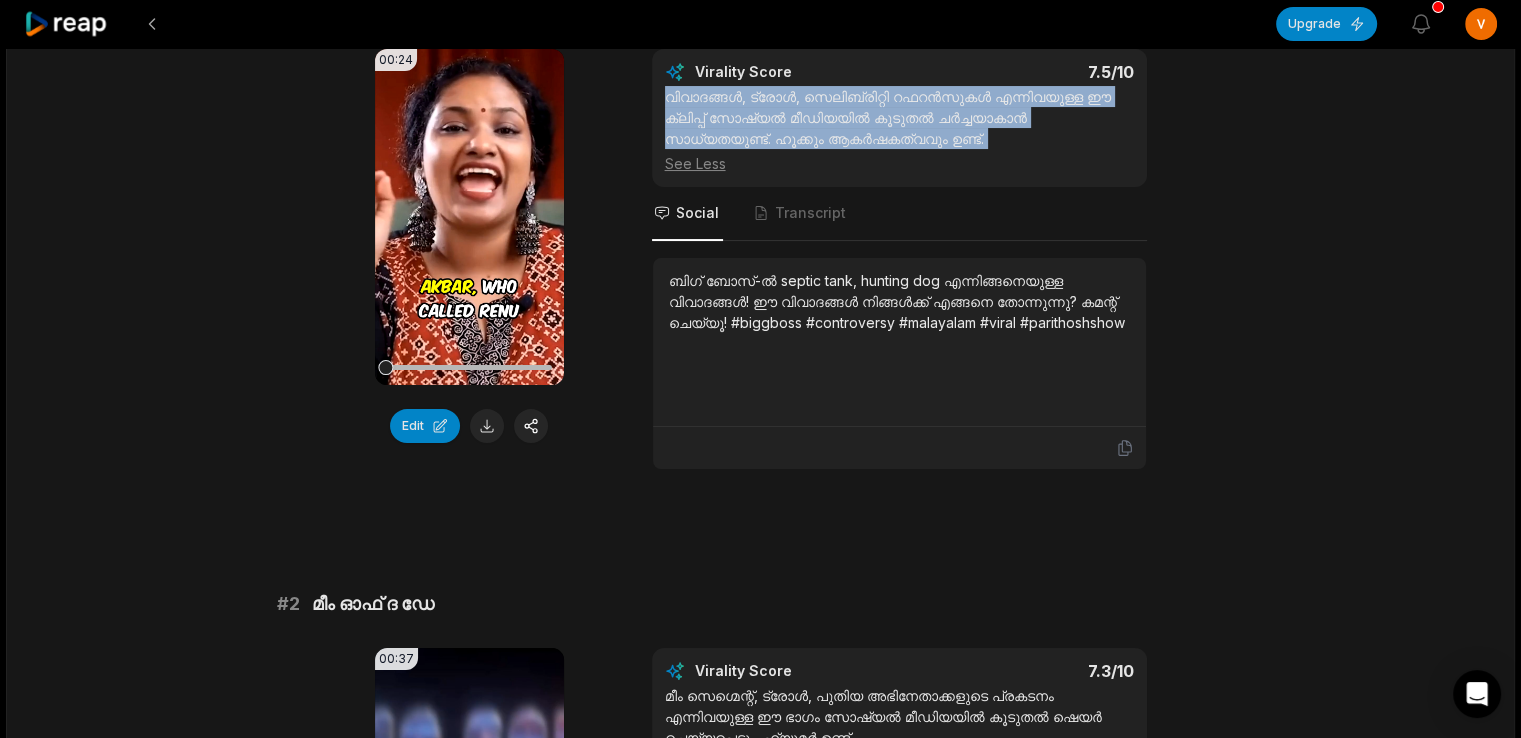 click on "വിവാദങ്ങൾ, ട്രോൾ, സെലിബ്രിറ്റി റഫറൻസുകൾ എന്നിവയുള്ള ഈ ക്ലിപ്പ് സോഷ്യൽ മീഡിയയിൽ കൂടുതൽ ചർച്ചയാകാൻ സാധ്യതയുണ്ട്. ഹൂക്കും ആകർഷകത്വവും ഉണ്ട്.   See Less" at bounding box center [899, 130] 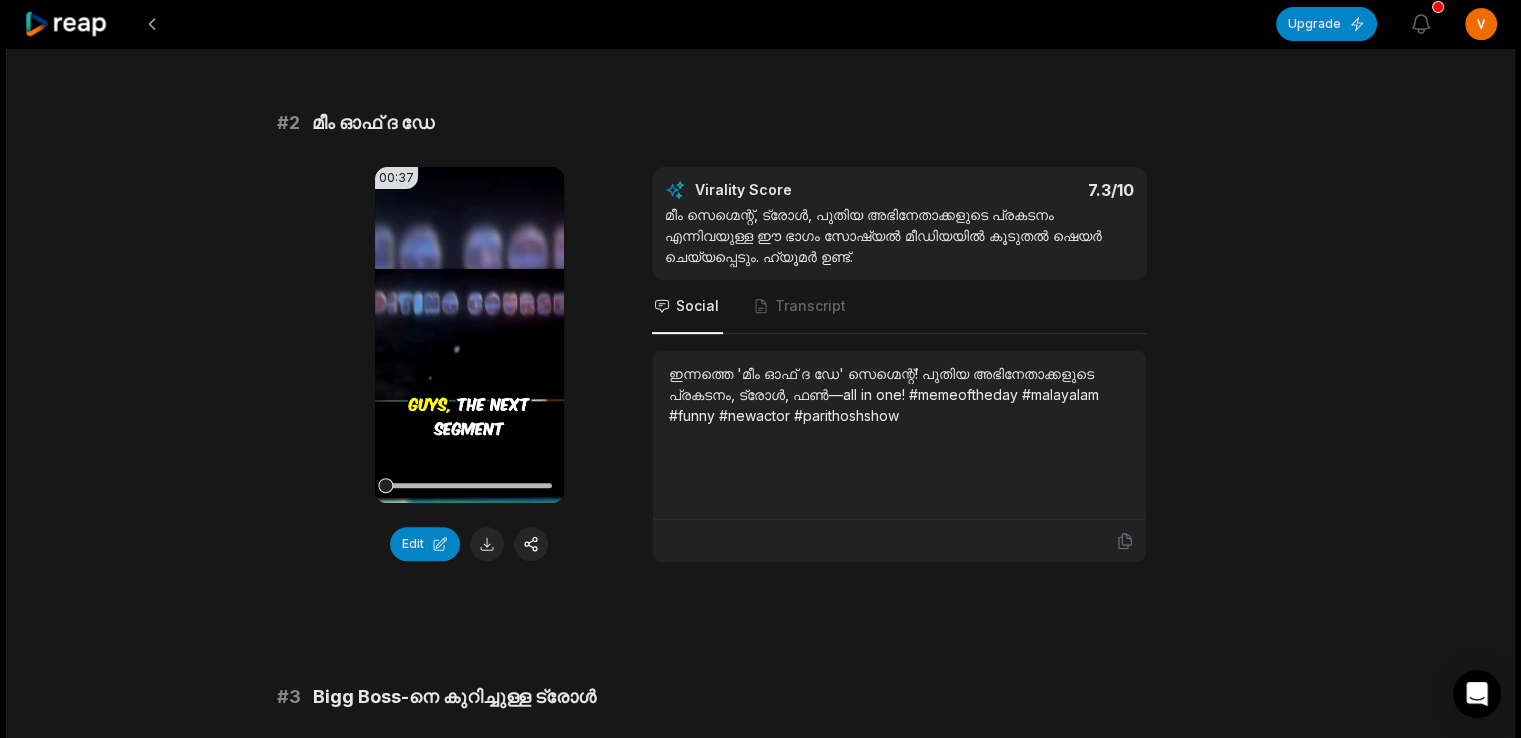 scroll, scrollTop: 744, scrollLeft: 0, axis: vertical 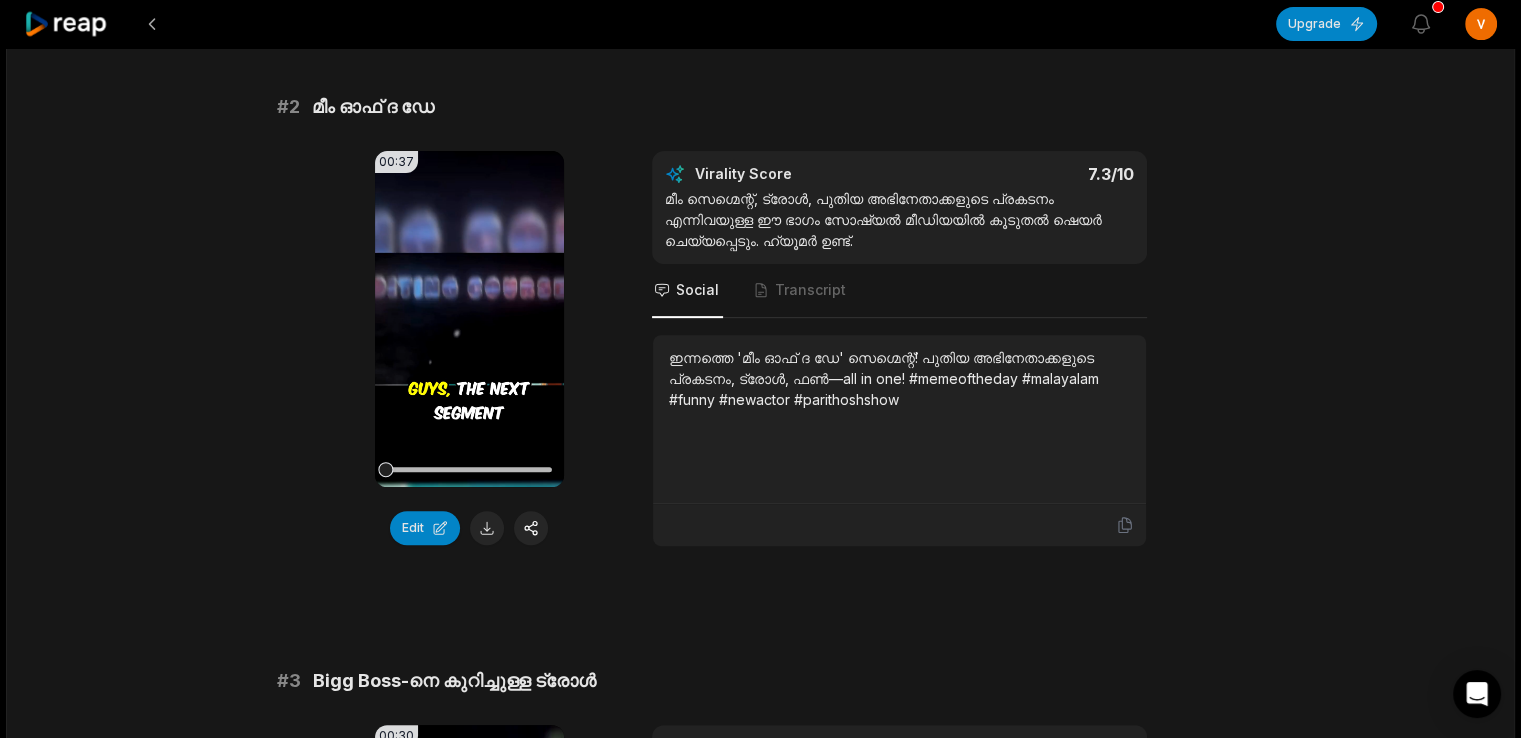 click on "മീം സെഗ്മെന്റ്, ട്രോൾ, പുതിയ അഭിനേതാക്കളുടെ പ്രകടനം എന്നിവയുള്ള ഈ ഭാഗം സോഷ്യൽ മീഡിയയിൽ കൂടുതൽ ഷെയർ ചെയ്യപ്പെടും. ഹ്യൂമർ ഉണ്ട്." at bounding box center (899, 219) 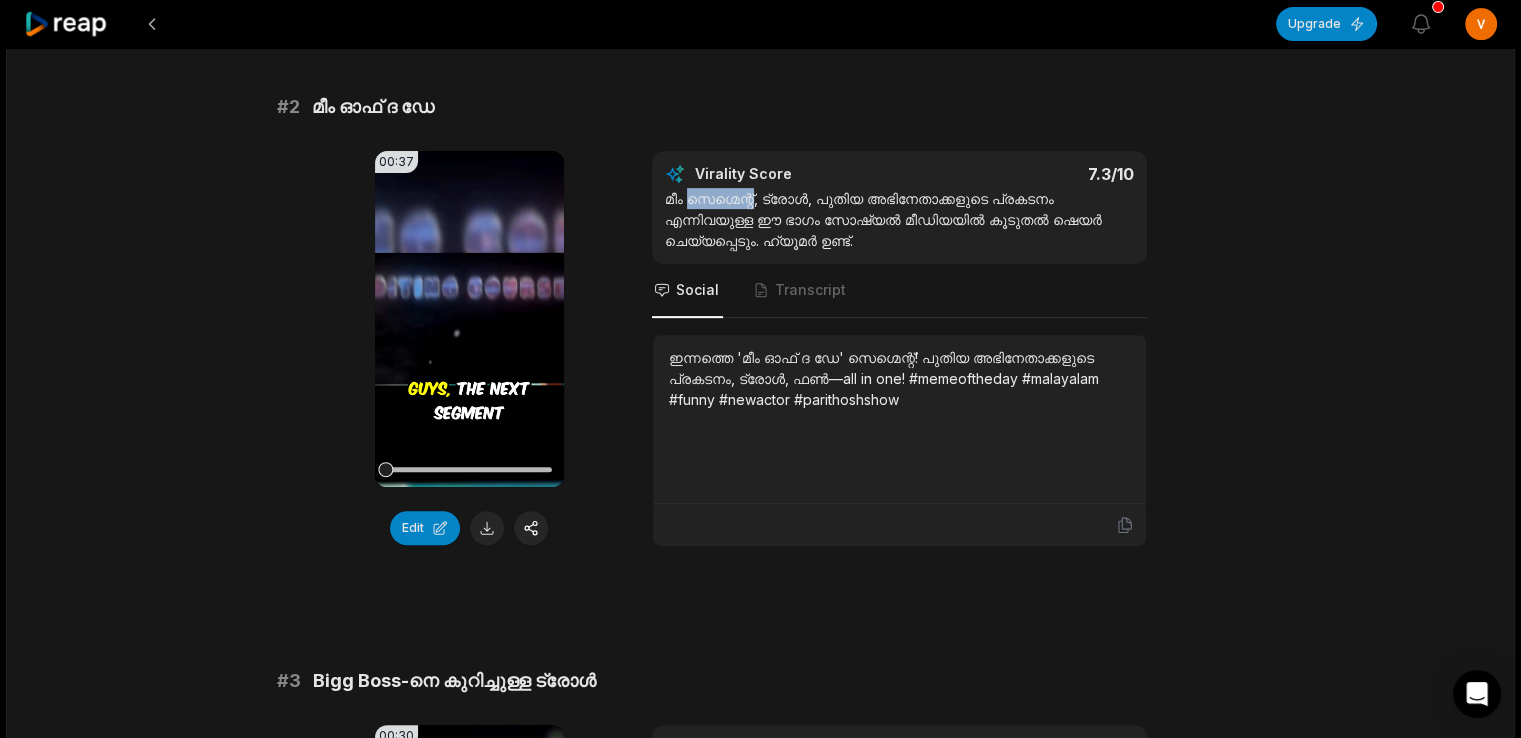 click on "മീം സെഗ്മെന്റ്, ട്രോൾ, പുതിയ അഭിനേതാക്കളുടെ പ്രകടനം എന്നിവയുള്ള ഈ ഭാഗം സോഷ്യൽ മീഡിയയിൽ കൂടുതൽ ഷെയർ ചെയ്യപ്പെടും. ഹ്യൂമർ ഉണ്ട്." at bounding box center (899, 219) 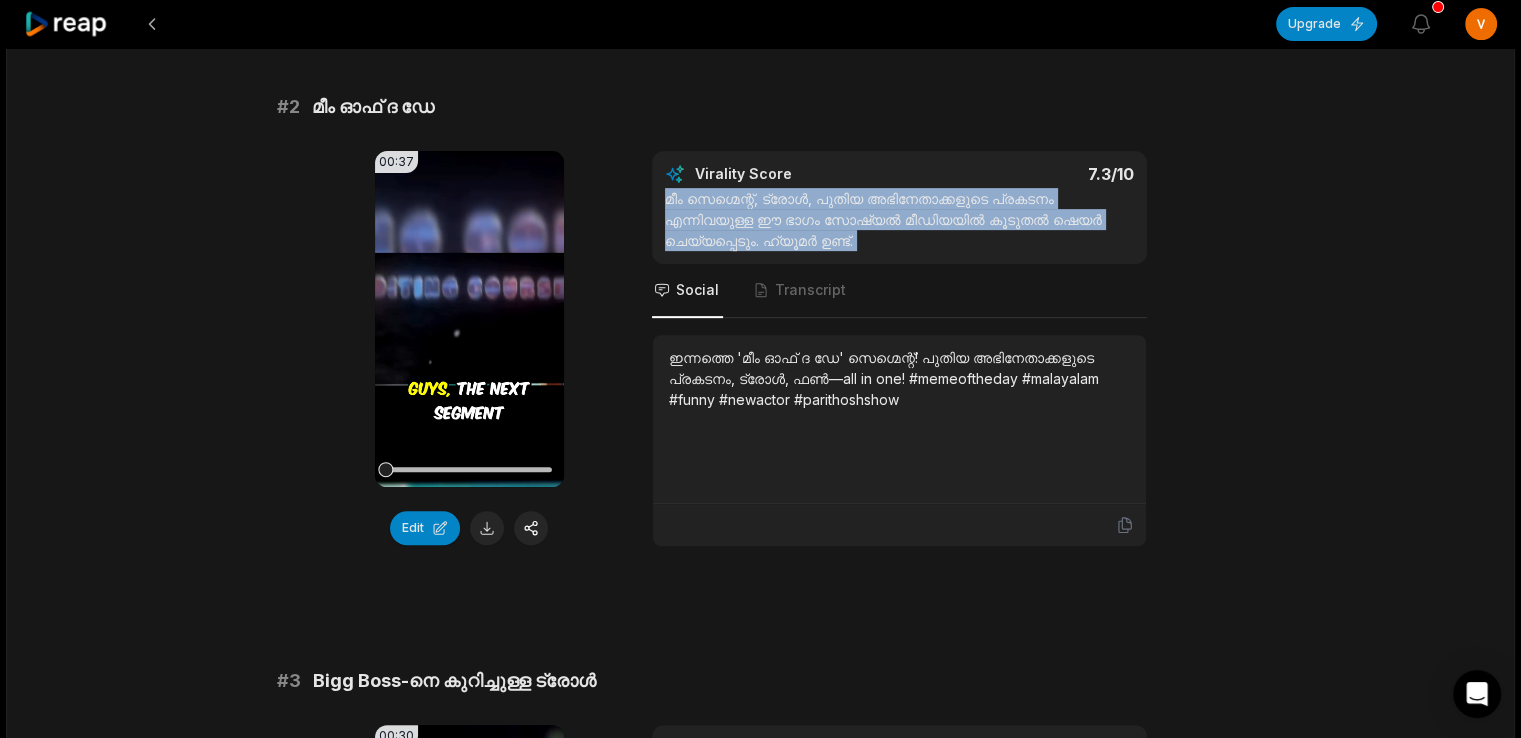 click on "മീം സെഗ്മെന്റ്, ട്രോൾ, പുതിയ അഭിനേതാക്കളുടെ പ്രകടനം എന്നിവയുള്ള ഈ ഭാഗം സോഷ്യൽ മീഡിയയിൽ കൂടുതൽ ഷെയർ ചെയ്യപ്പെടും. ഹ്യൂമർ ഉണ്ട്." at bounding box center [899, 219] 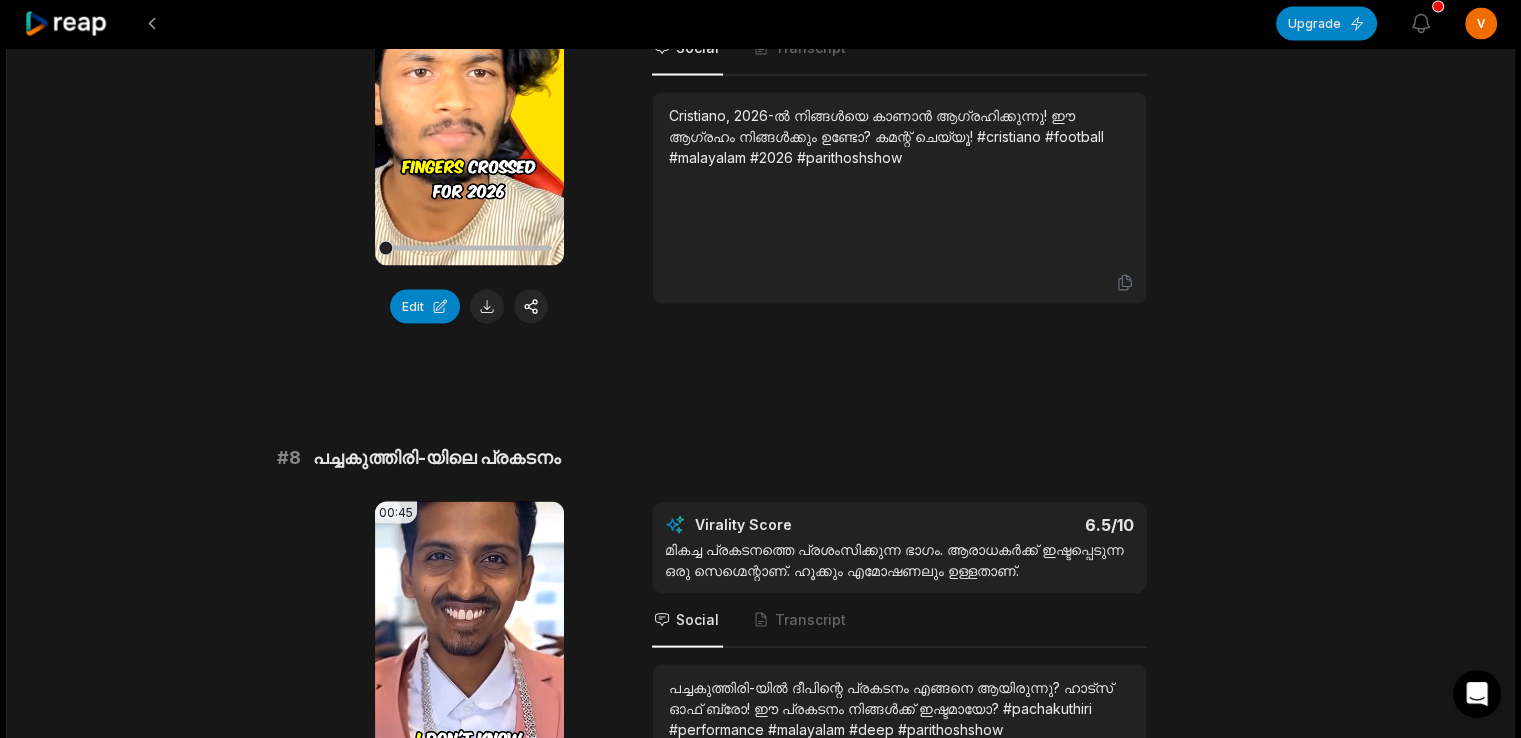 scroll, scrollTop: 4252, scrollLeft: 0, axis: vertical 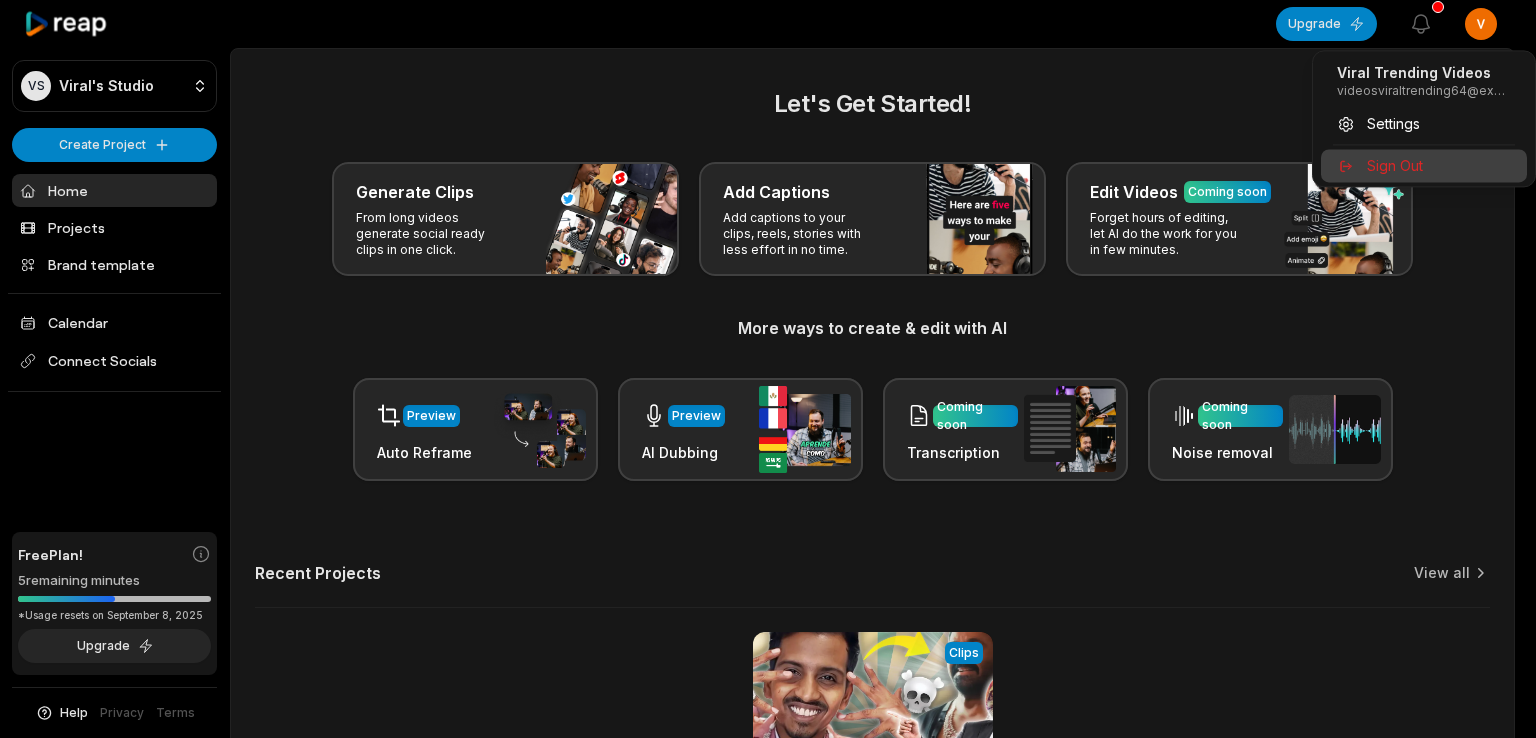 click on "Sign Out" at bounding box center [1395, 165] 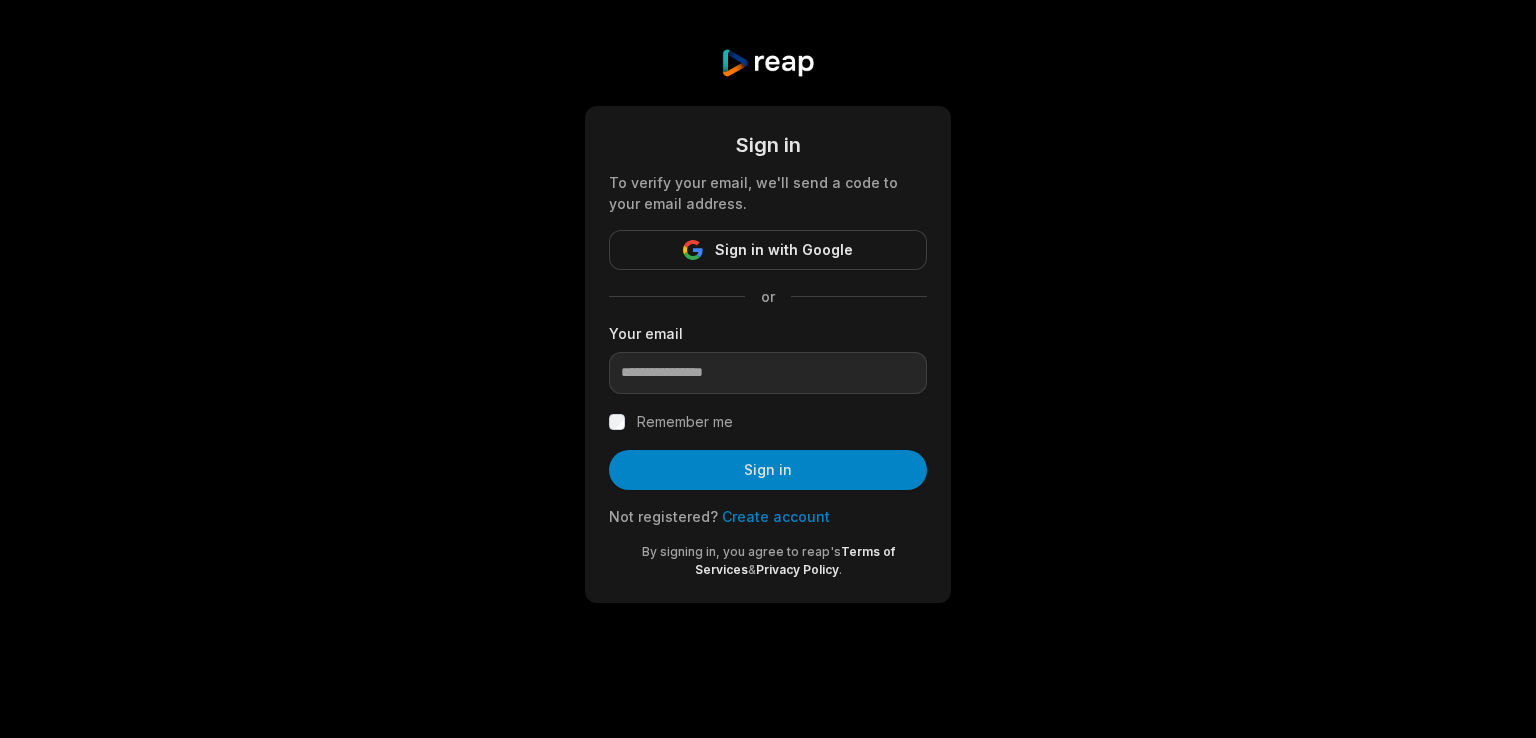 click on "Create account" at bounding box center (776, 516) 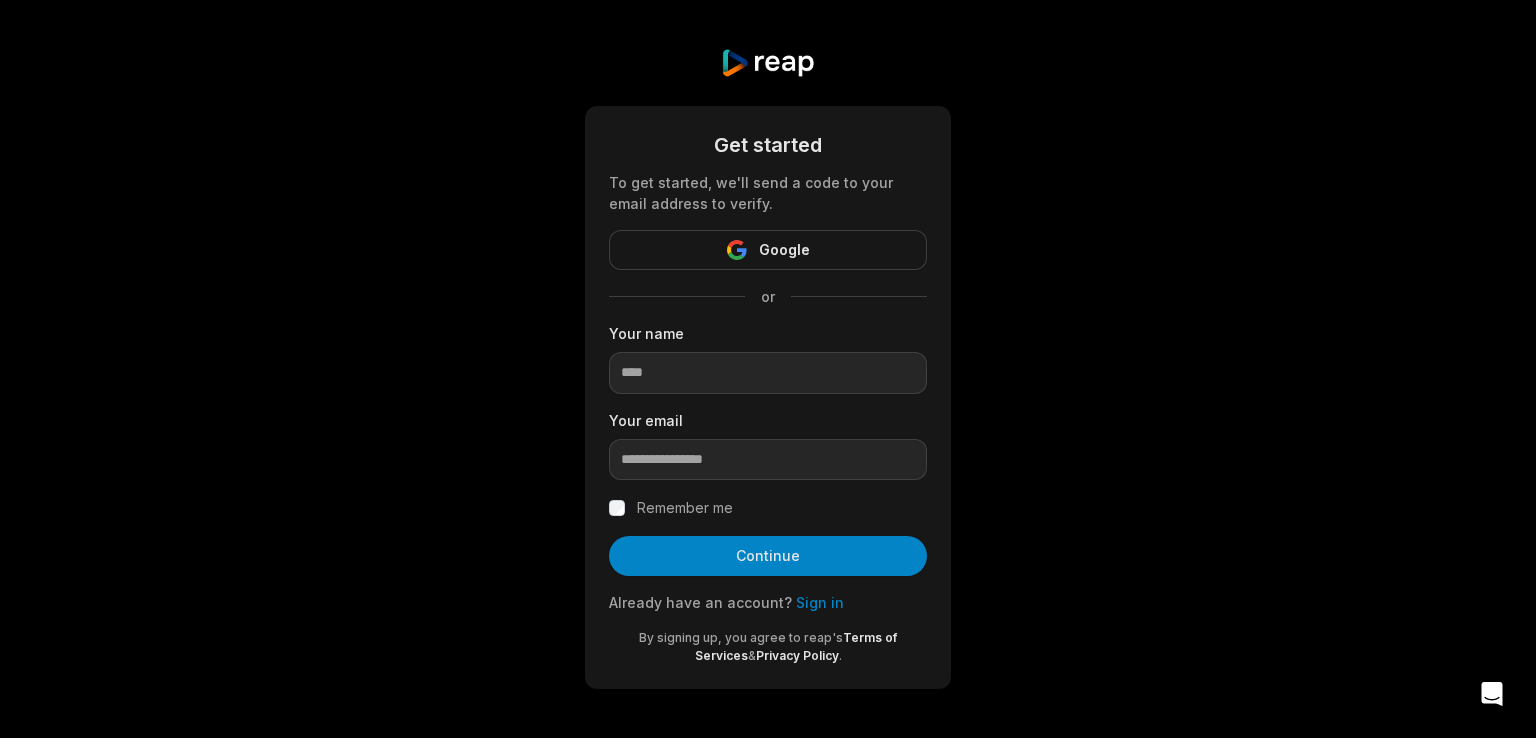 scroll, scrollTop: 0, scrollLeft: 0, axis: both 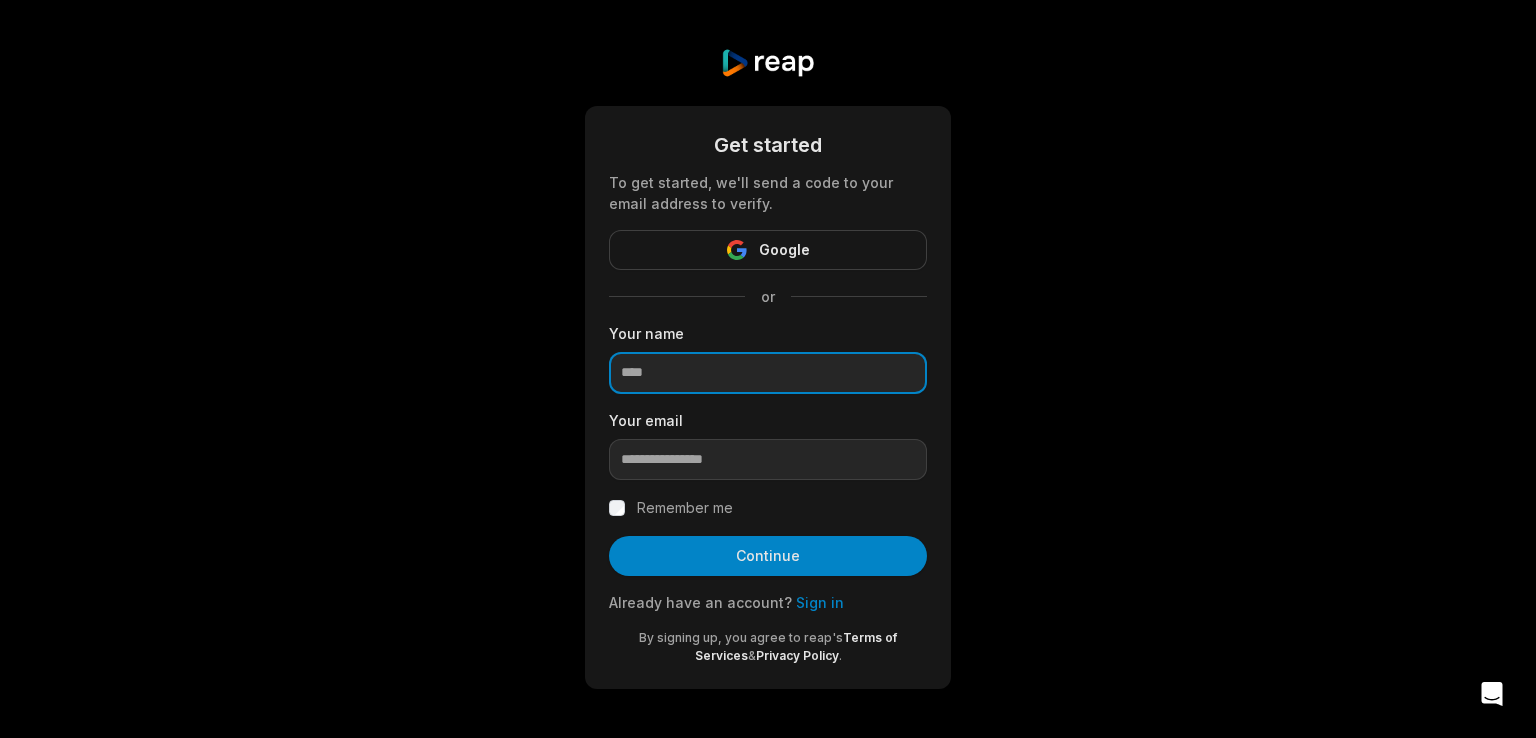 click at bounding box center (768, 373) 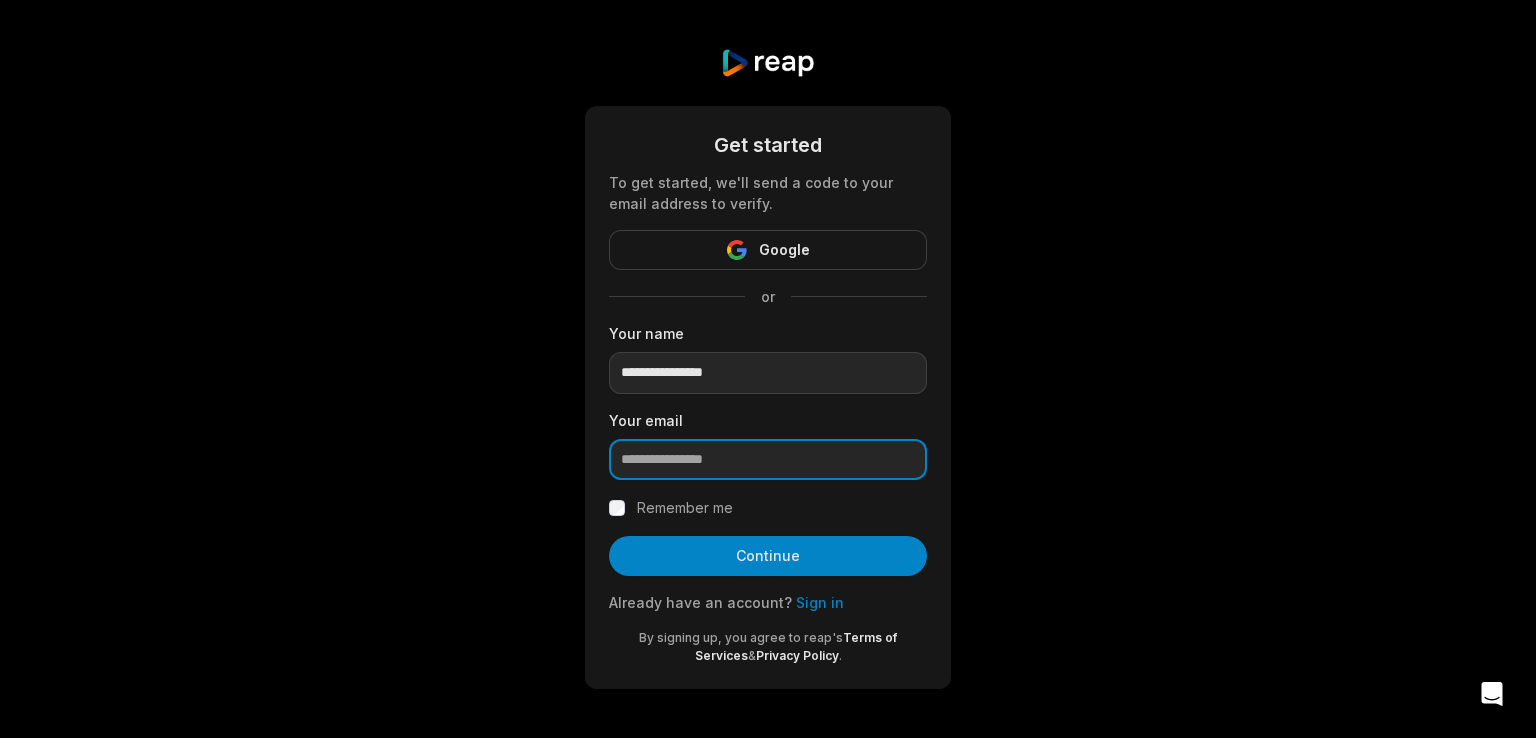 click at bounding box center [768, 460] 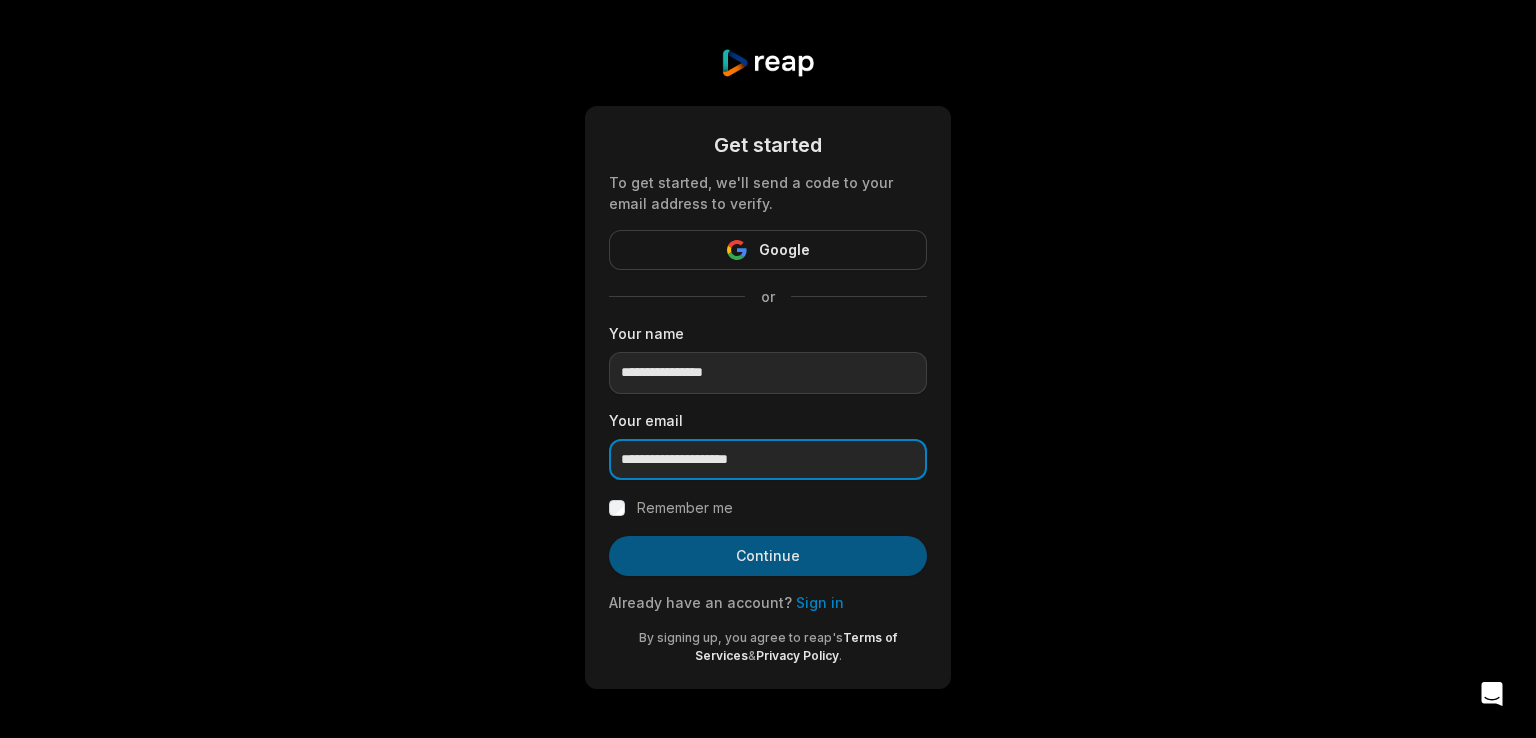type on "**********" 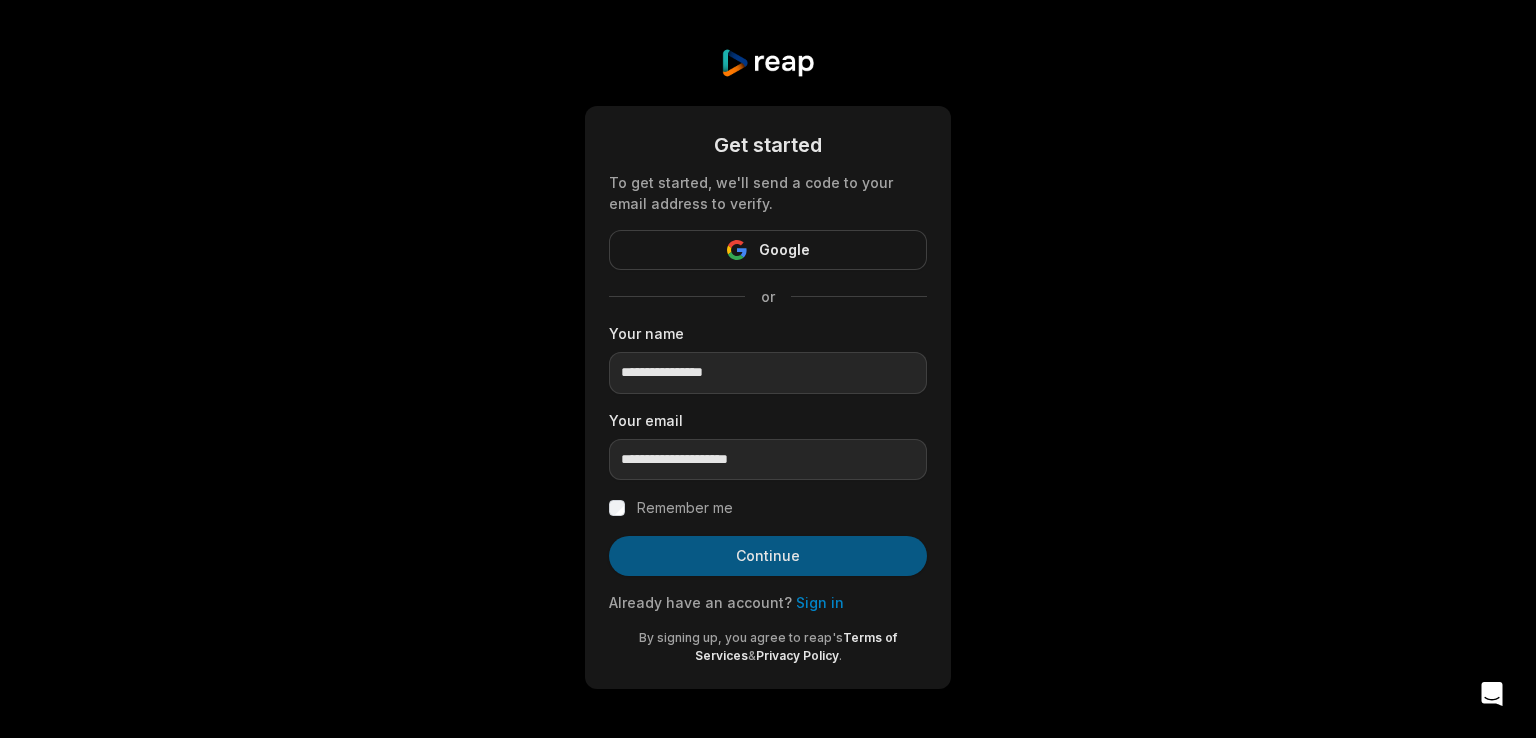 click on "Continue" at bounding box center (768, 556) 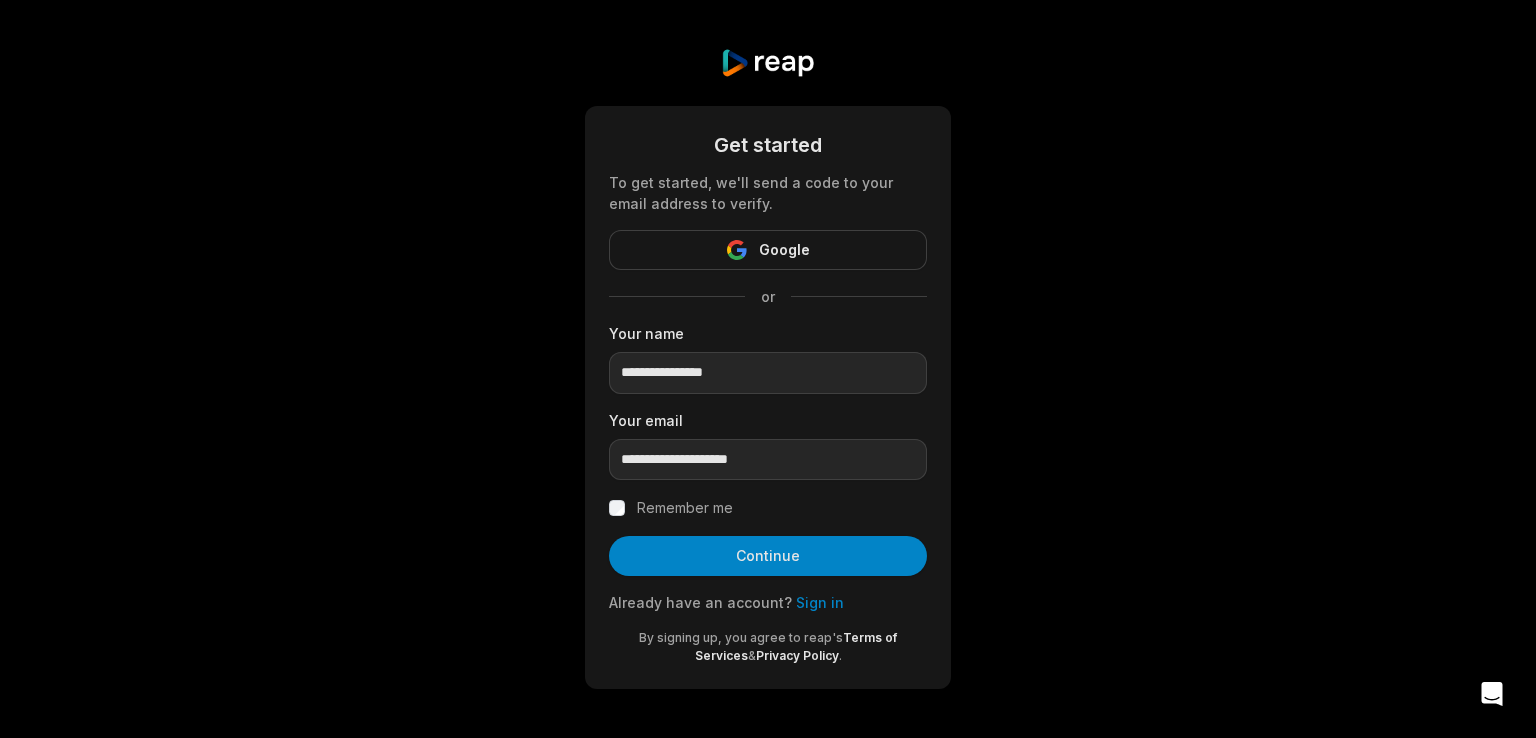 click on "Continue" at bounding box center (768, 556) 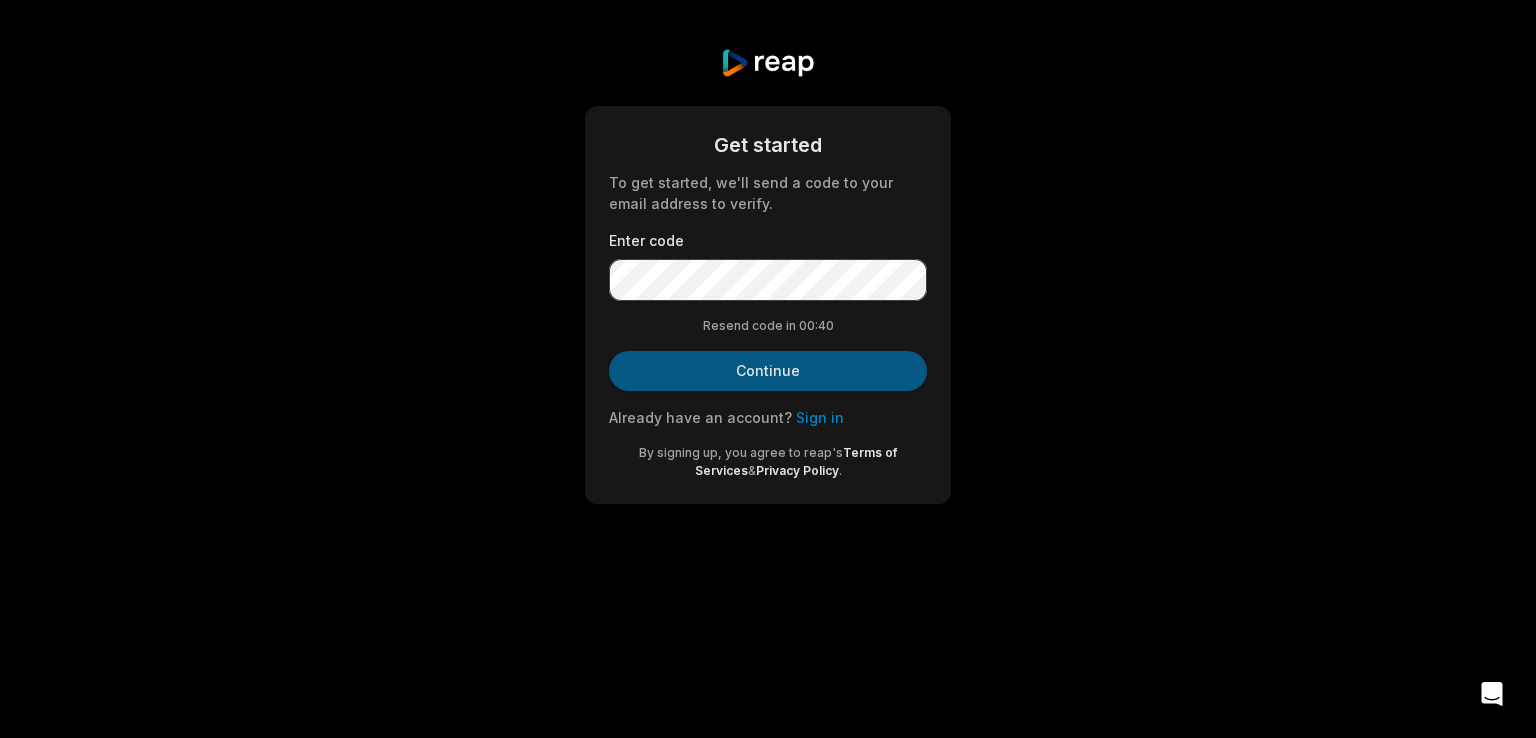 click on "Continue" at bounding box center (768, 371) 